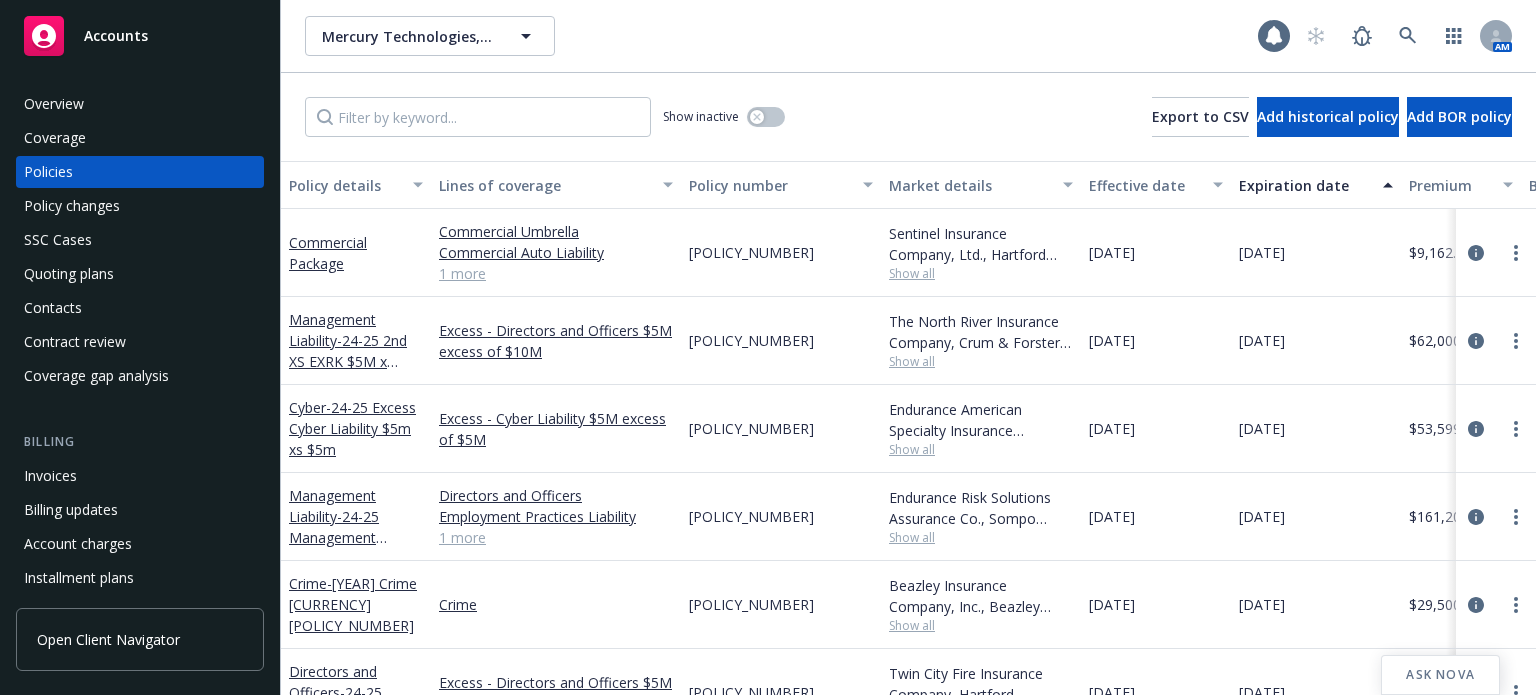 scroll, scrollTop: 0, scrollLeft: 0, axis: both 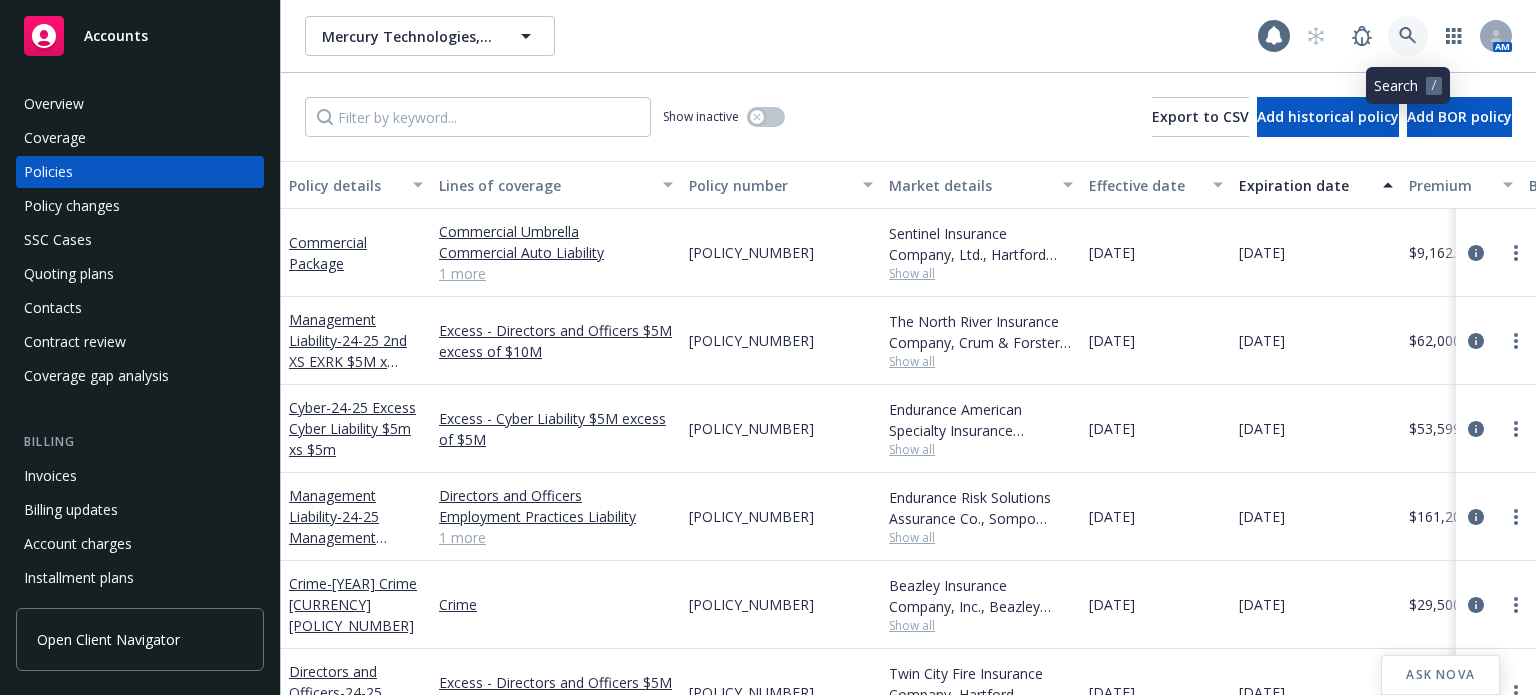 click at bounding box center (1362, 36) 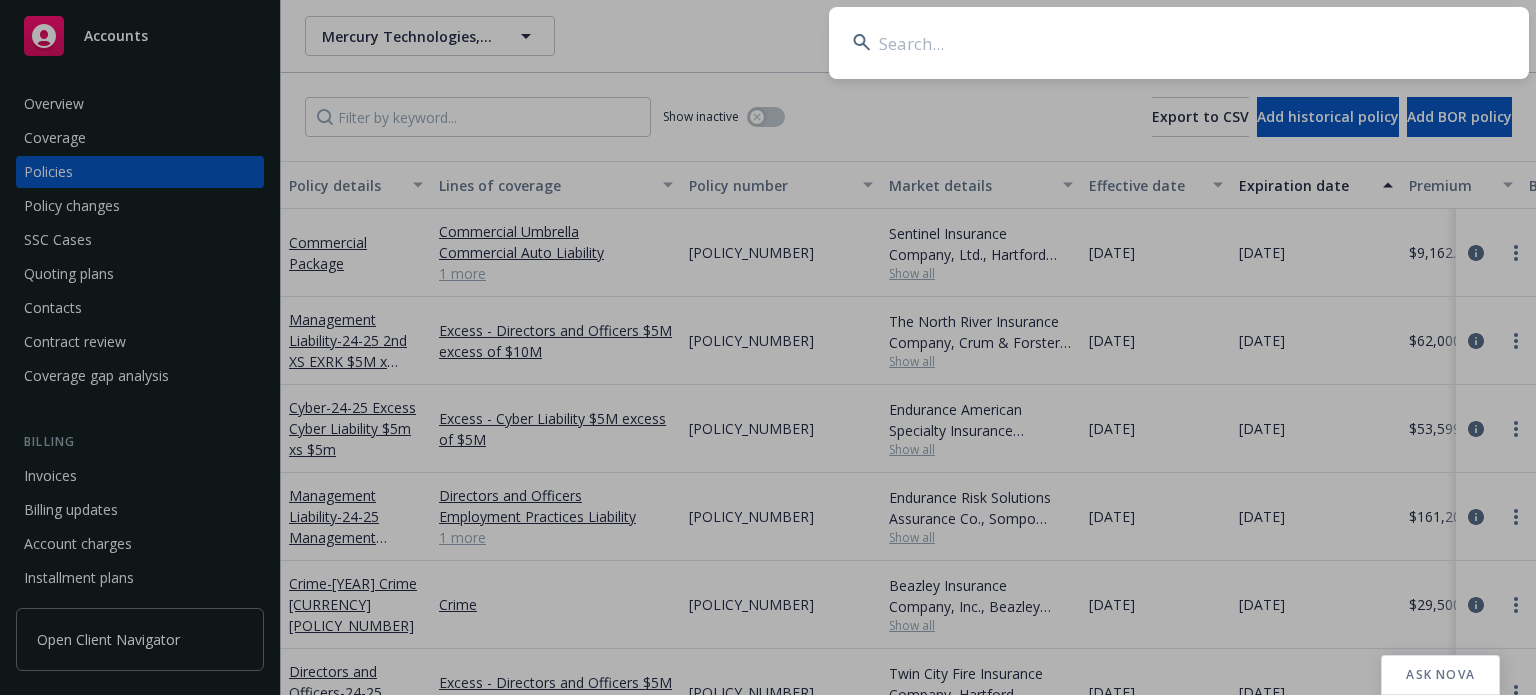 click at bounding box center (1179, 43) 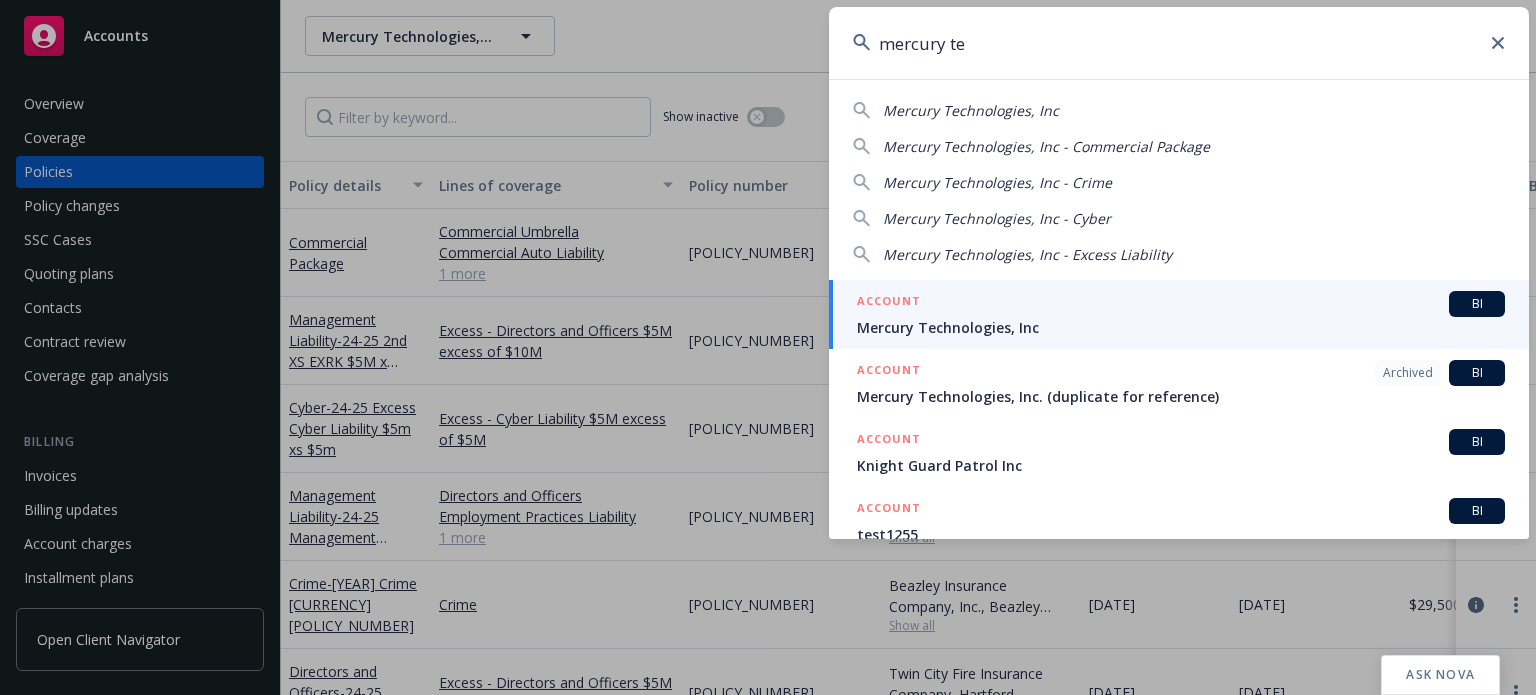 type on "mercury te" 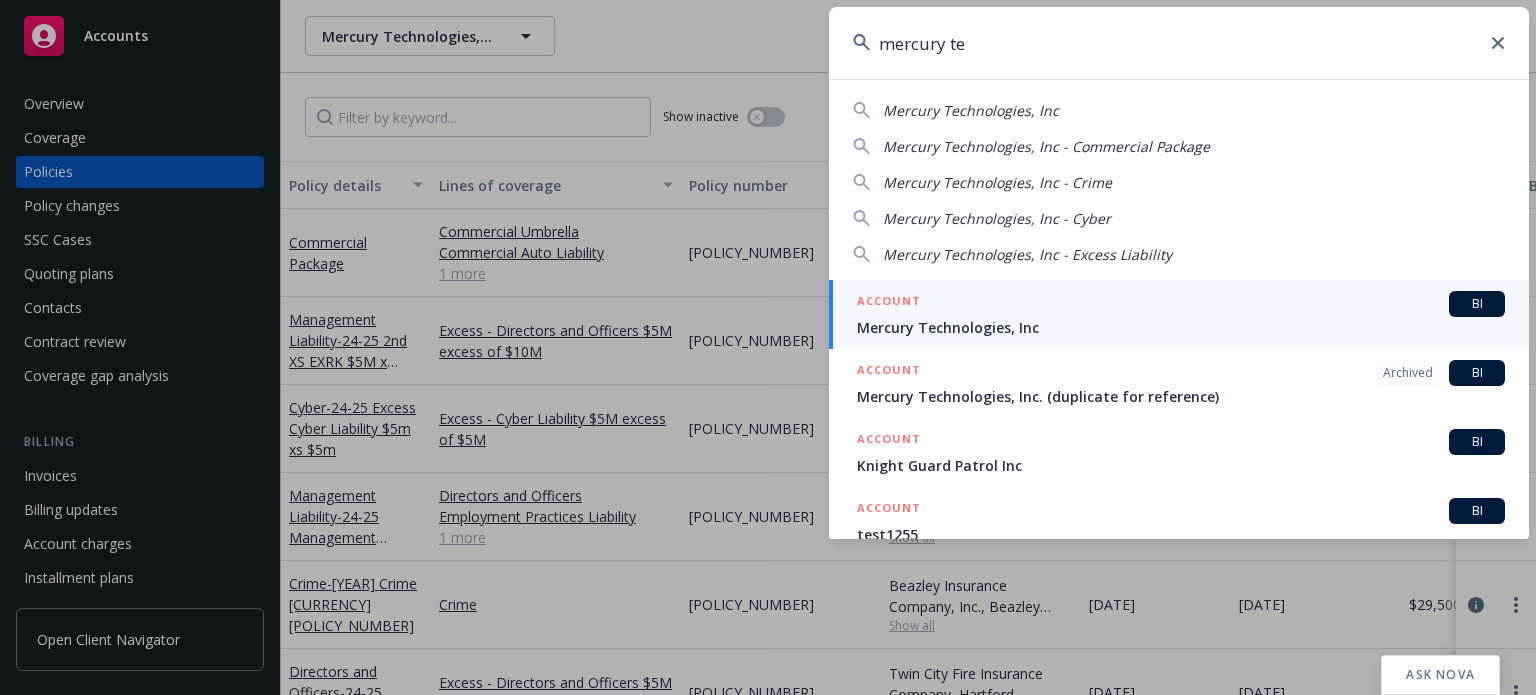 click on "ACCOUNT BI" at bounding box center (1181, 304) 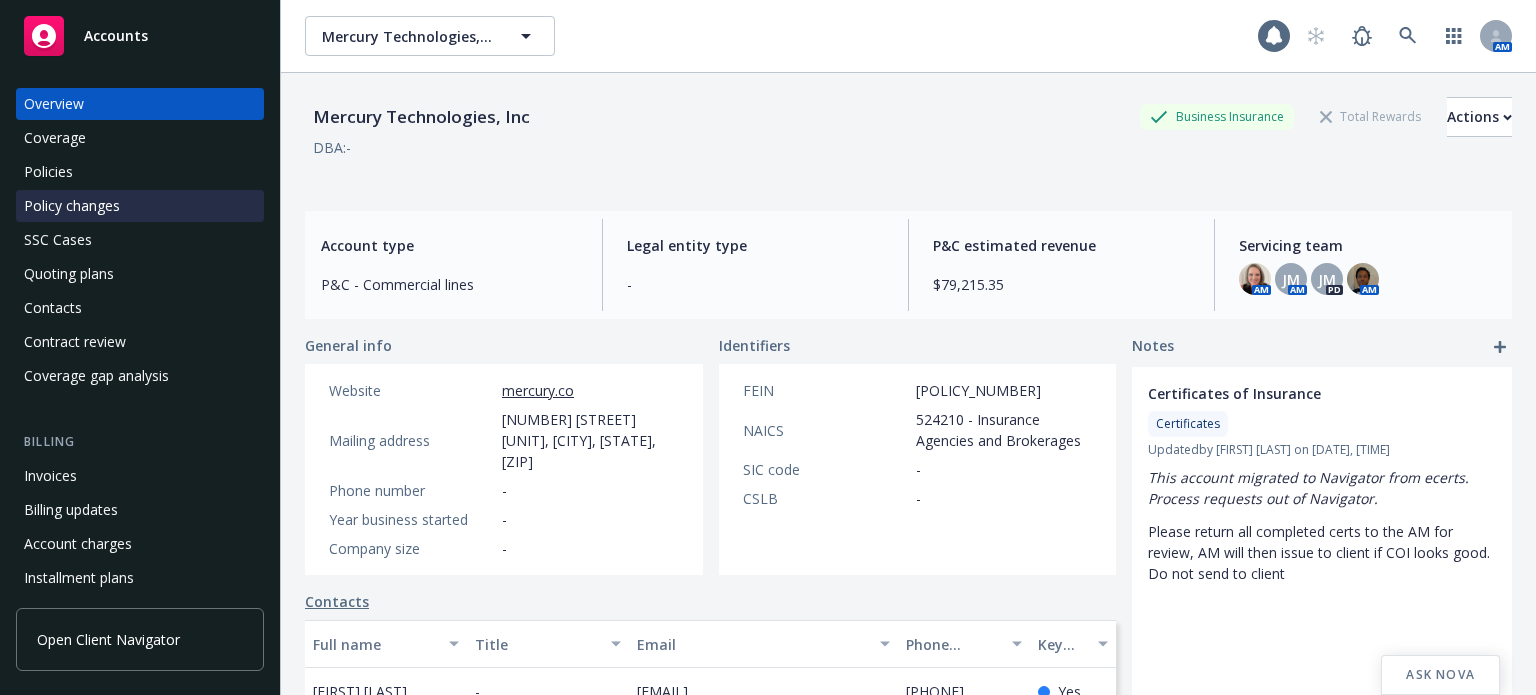 click on "Policy changes" at bounding box center (72, 206) 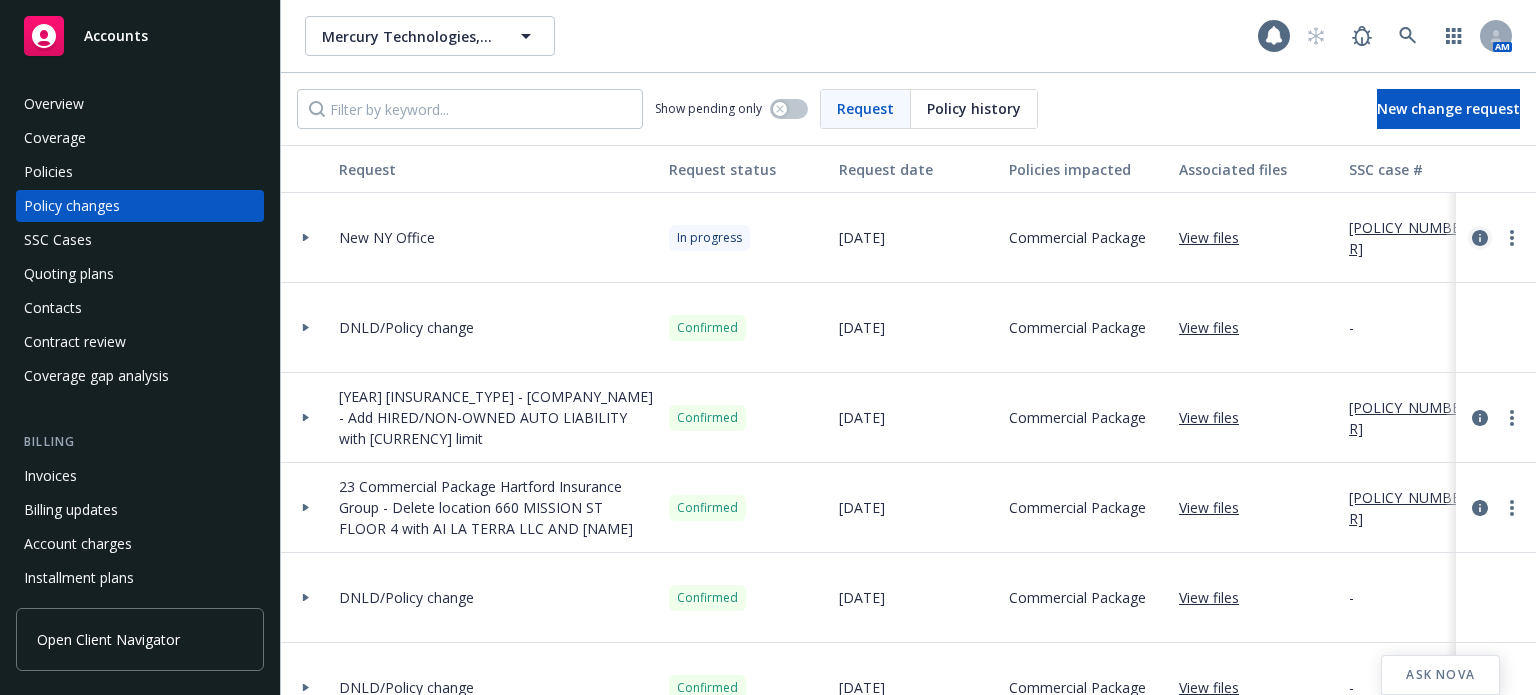 click at bounding box center (1480, 238) 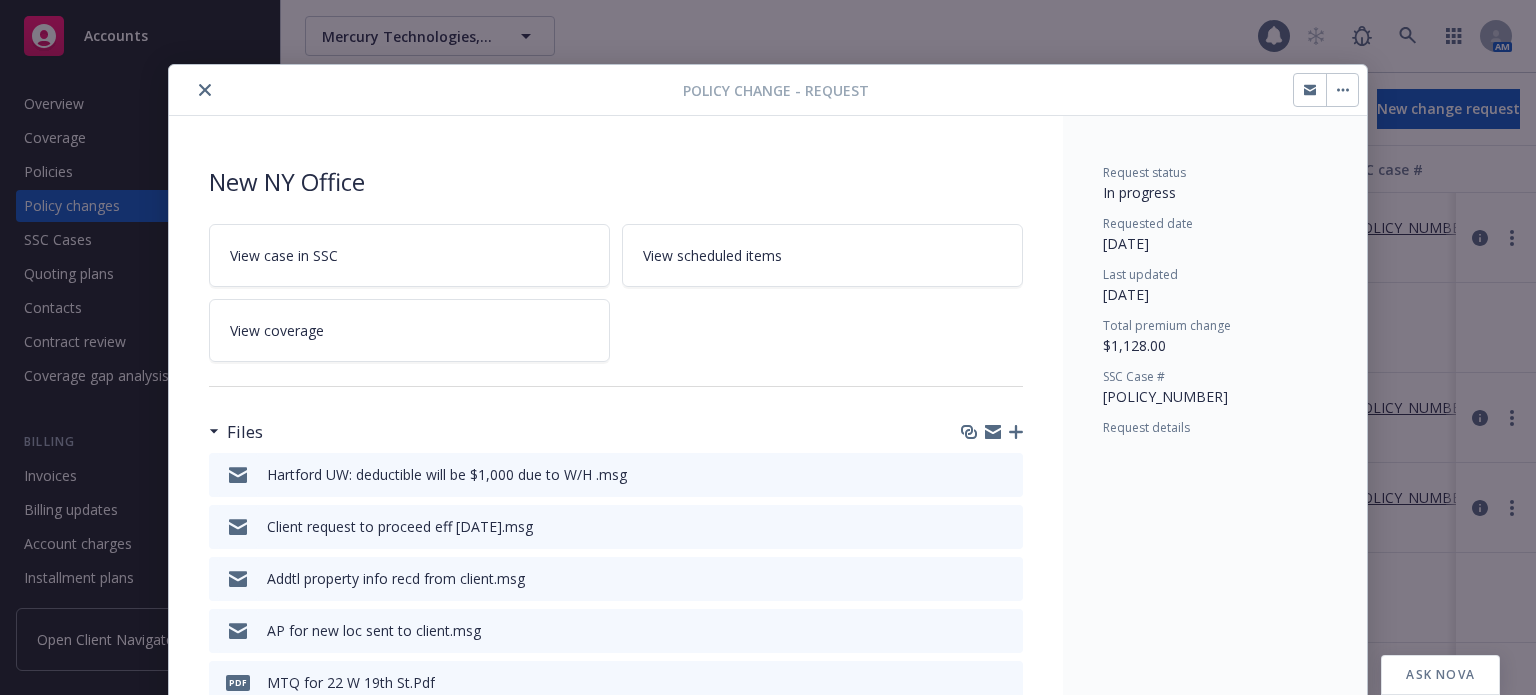 scroll, scrollTop: 60, scrollLeft: 0, axis: vertical 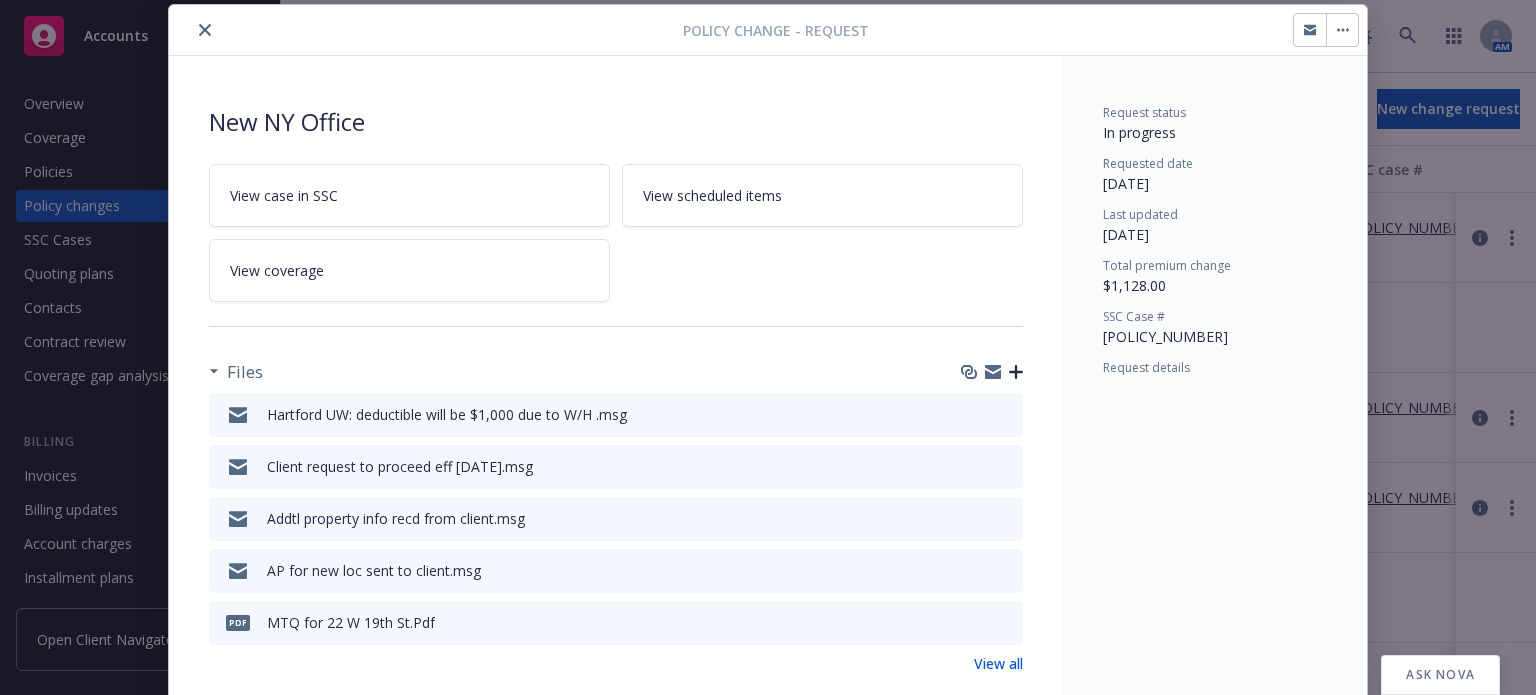 click at bounding box center [1016, 372] 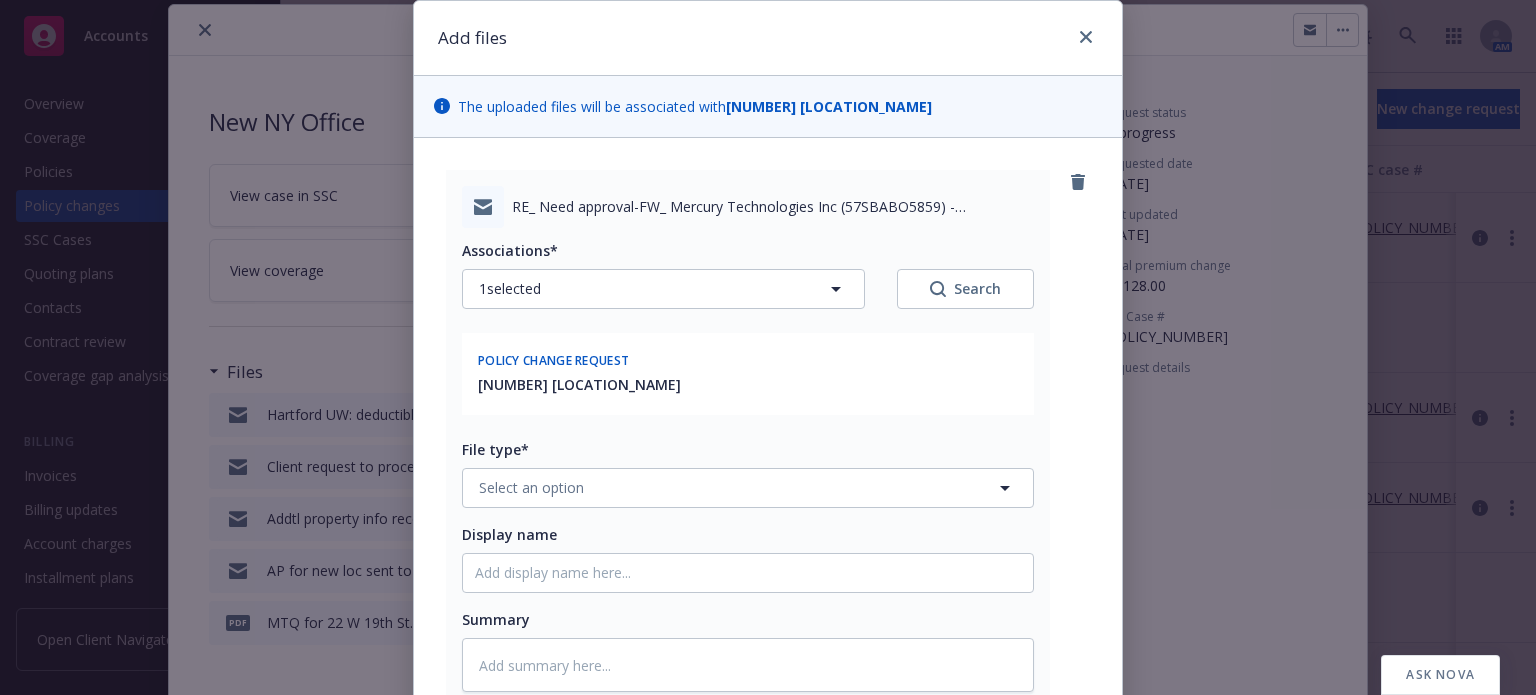 scroll, scrollTop: 100, scrollLeft: 0, axis: vertical 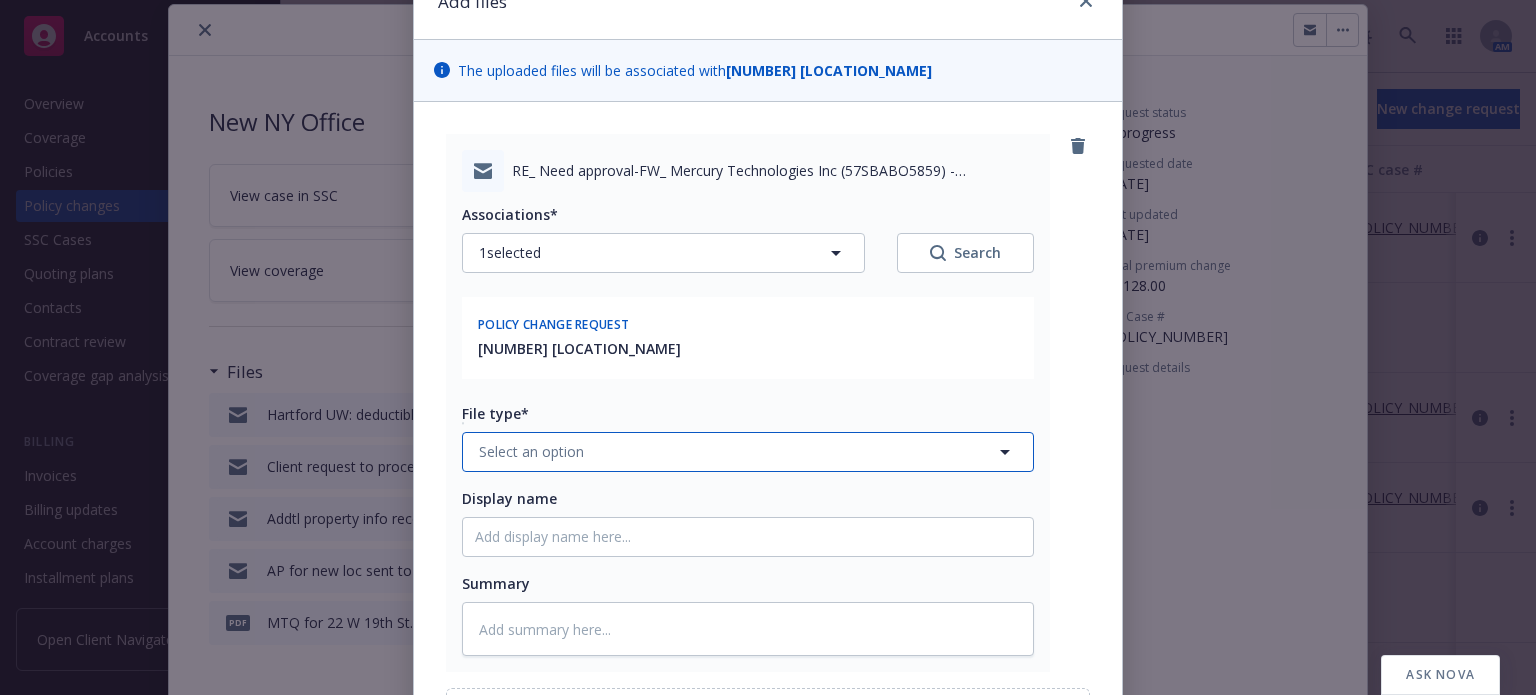 click on "Select an option" at bounding box center [748, 452] 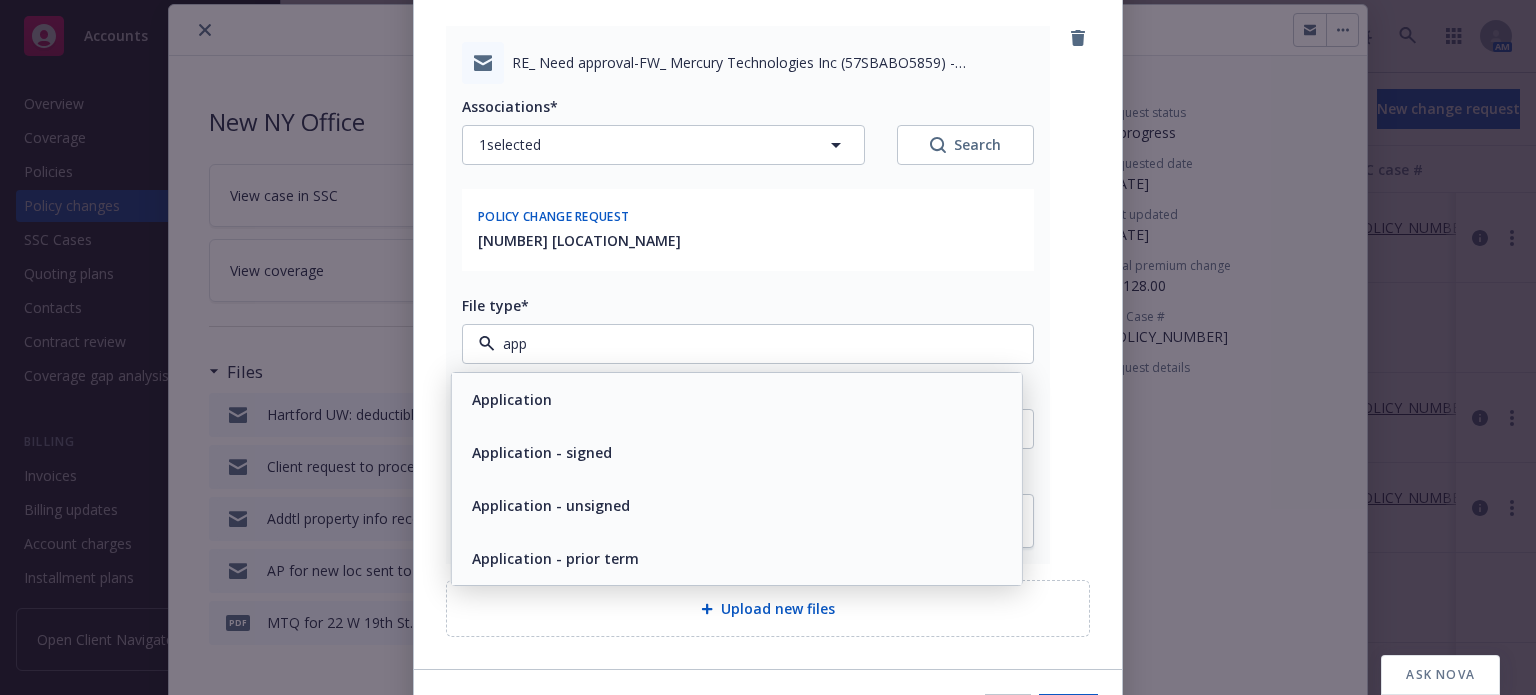 scroll, scrollTop: 100, scrollLeft: 0, axis: vertical 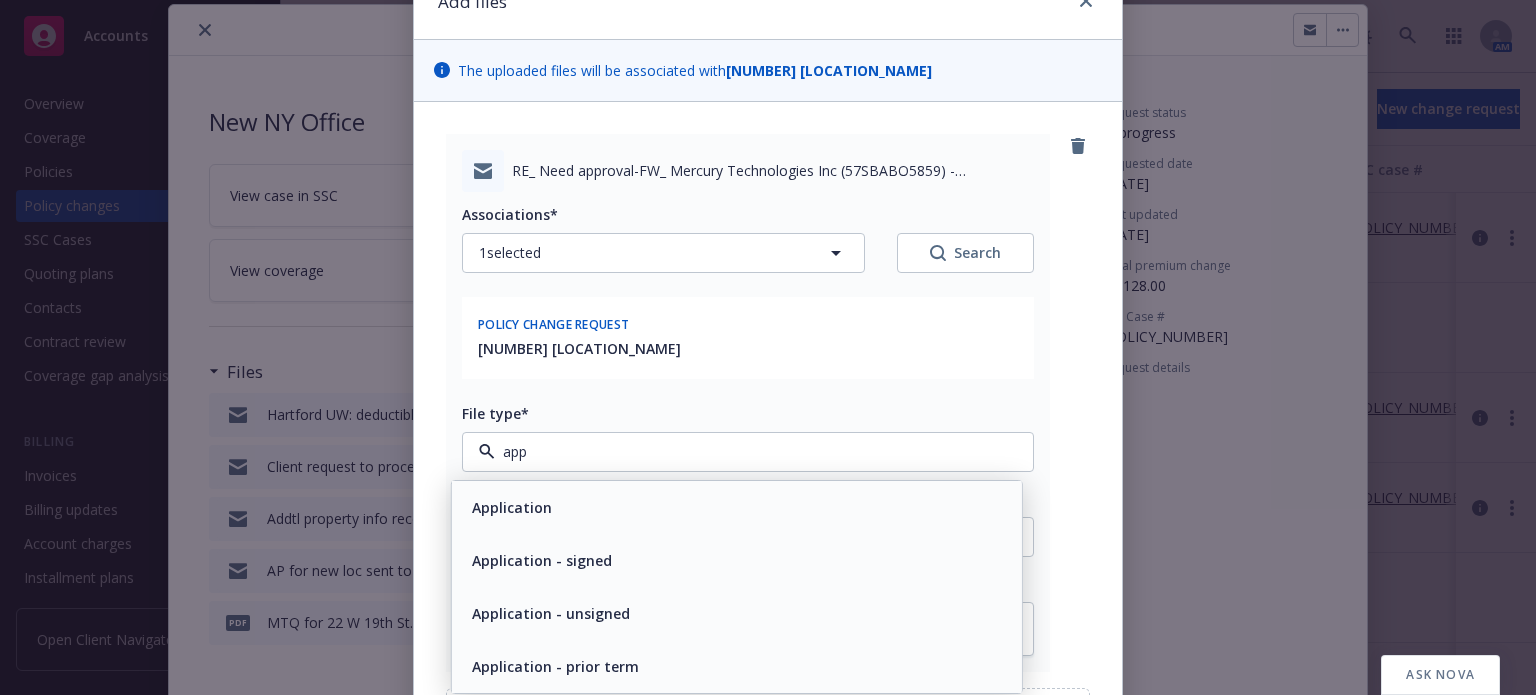 drag, startPoint x: 552, startPoint y: 451, endPoint x: 400, endPoint y: 443, distance: 152.21039 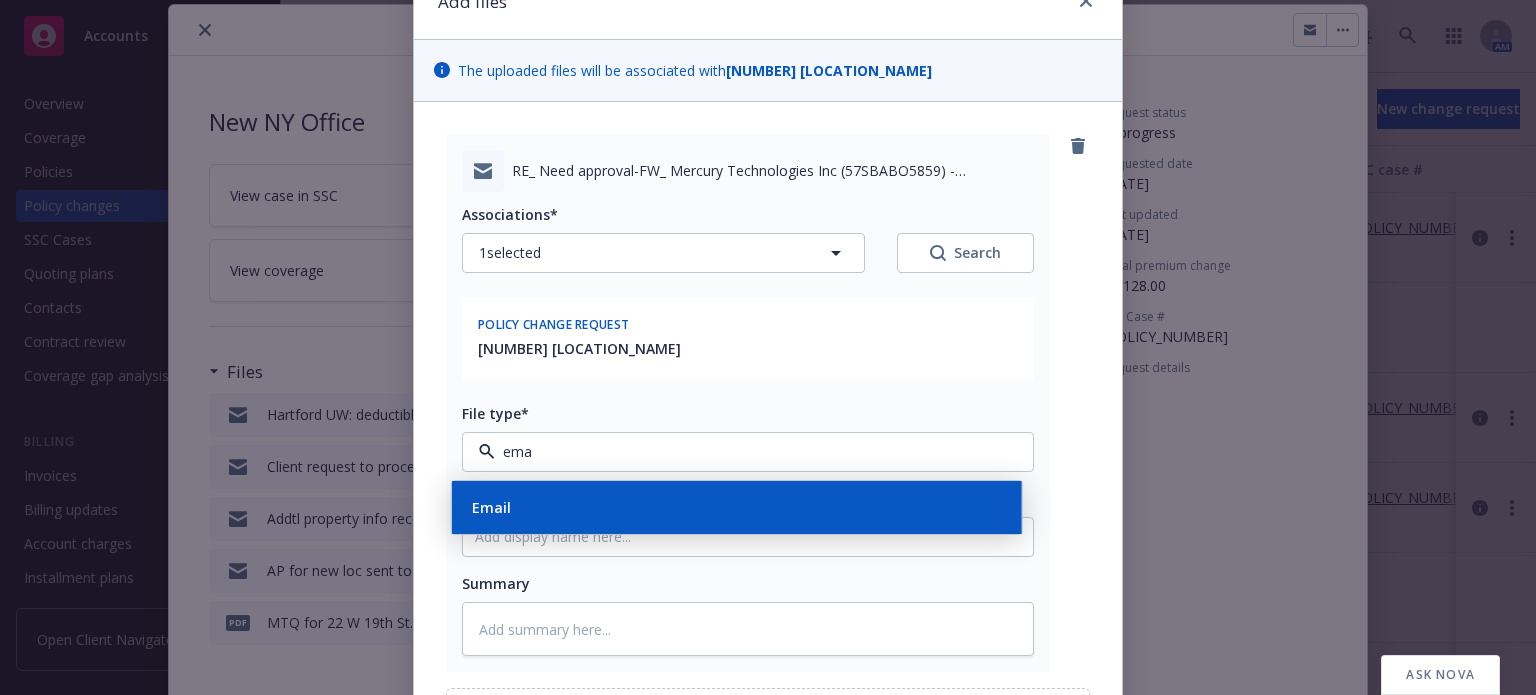 click on "Email" at bounding box center [737, 507] 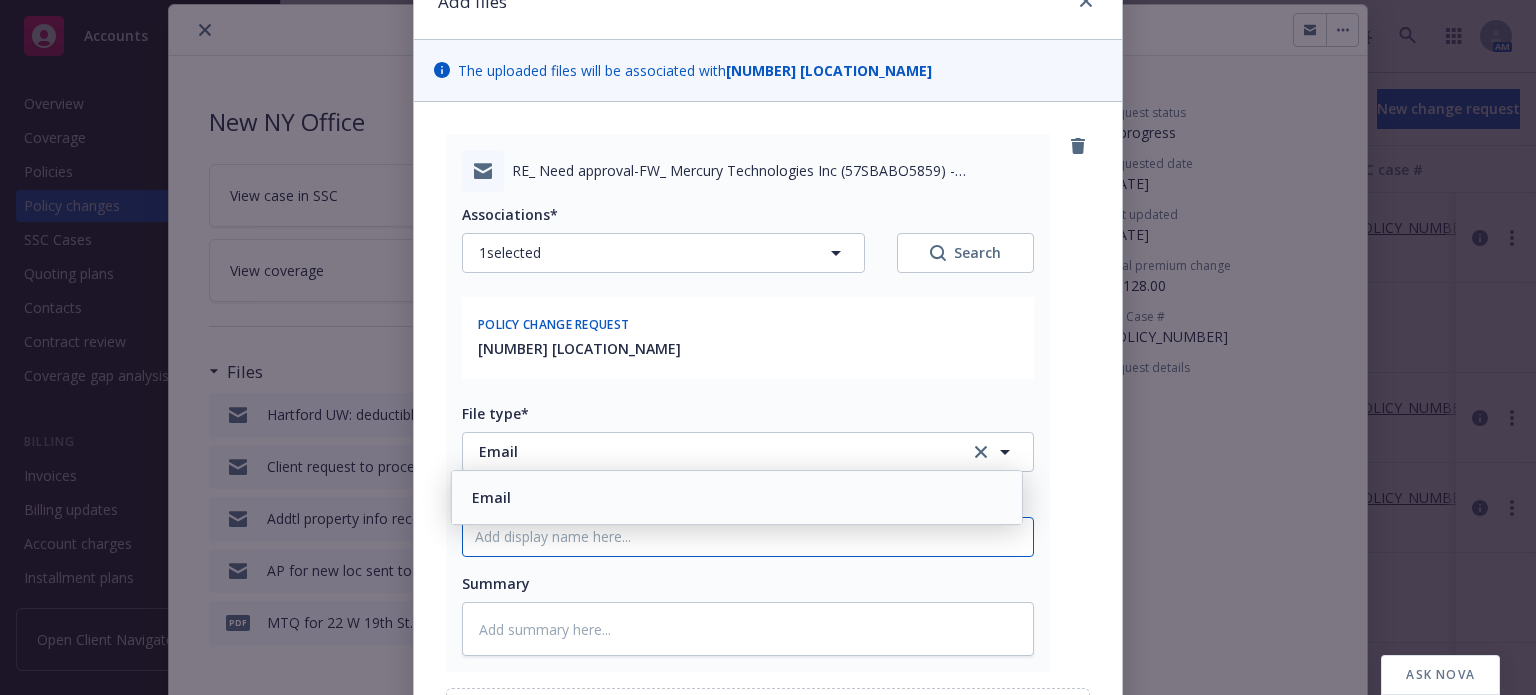 click on "Display name" at bounding box center (748, 537) 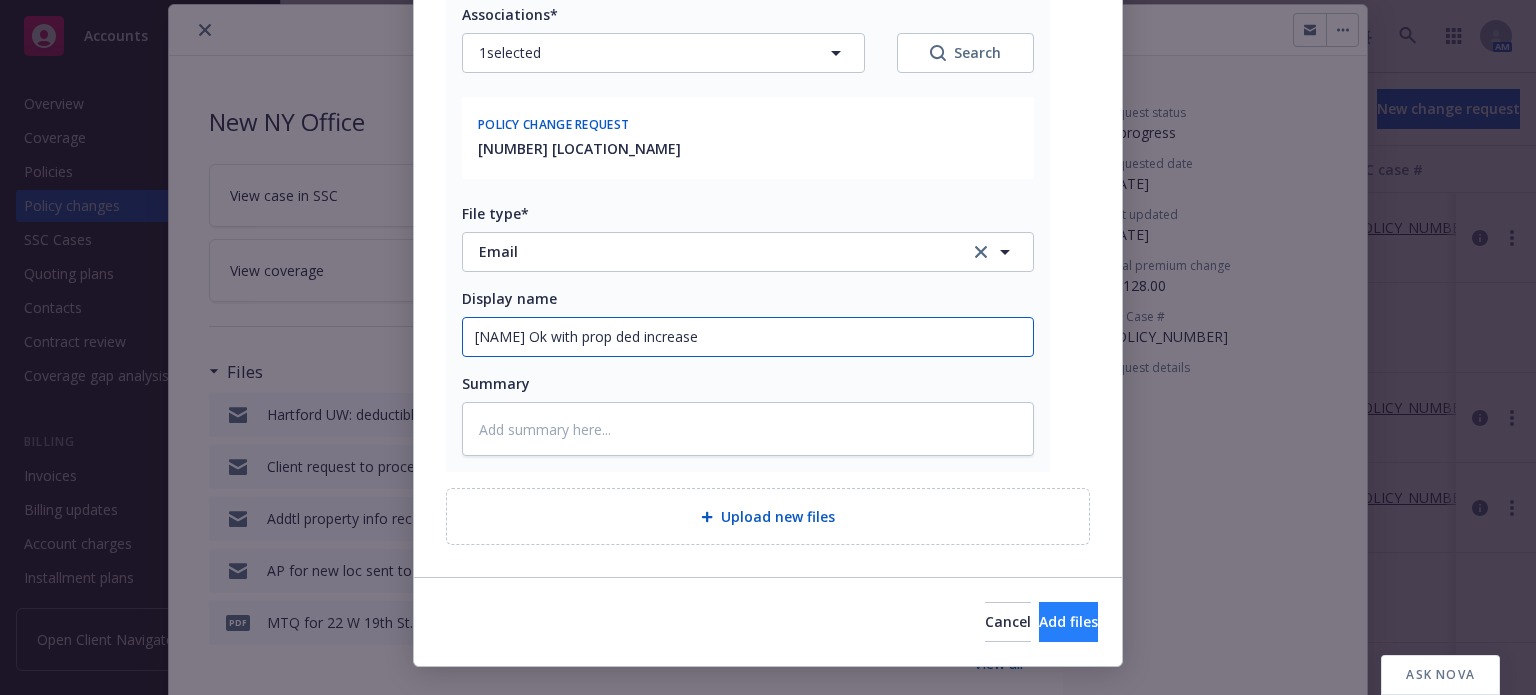 type on "[NAME] Ok with prop ded increase" 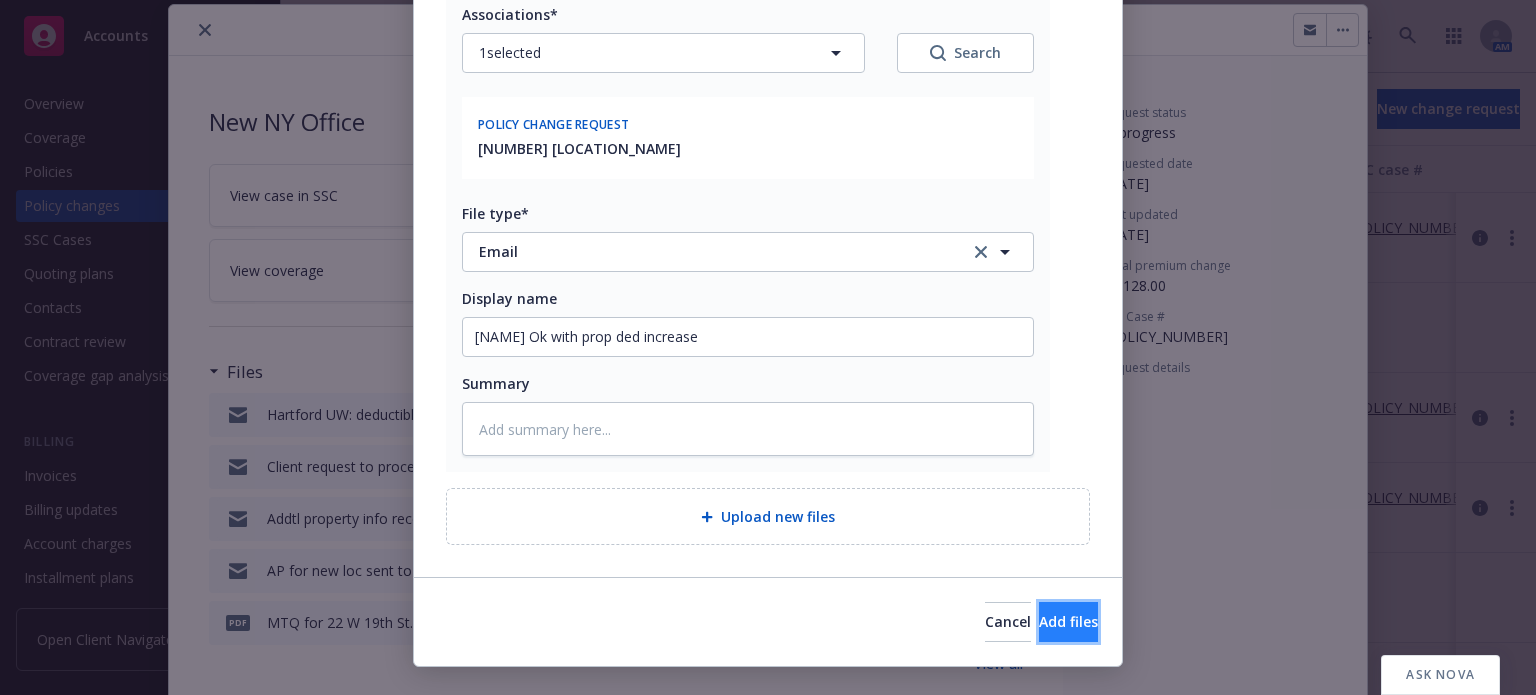 click on "Add files" at bounding box center (1068, 621) 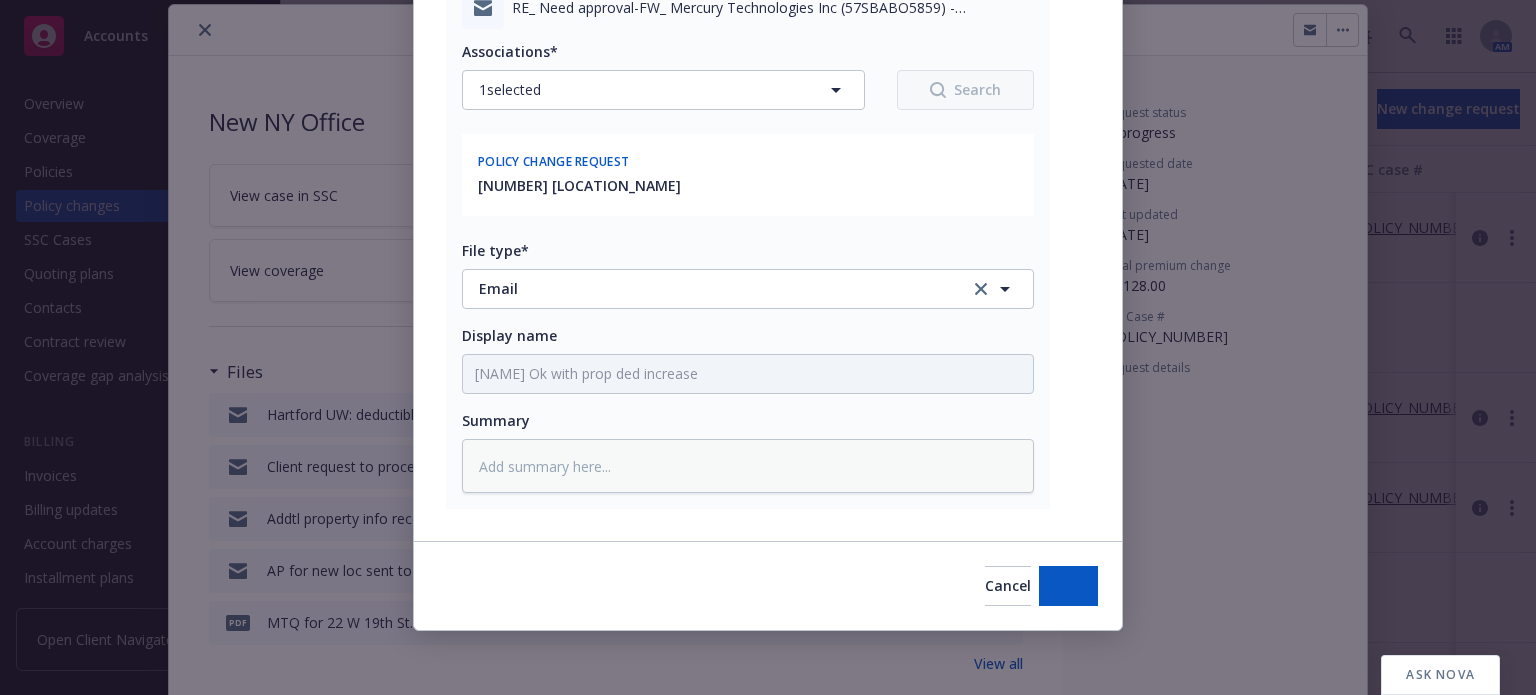 scroll, scrollTop: 261, scrollLeft: 0, axis: vertical 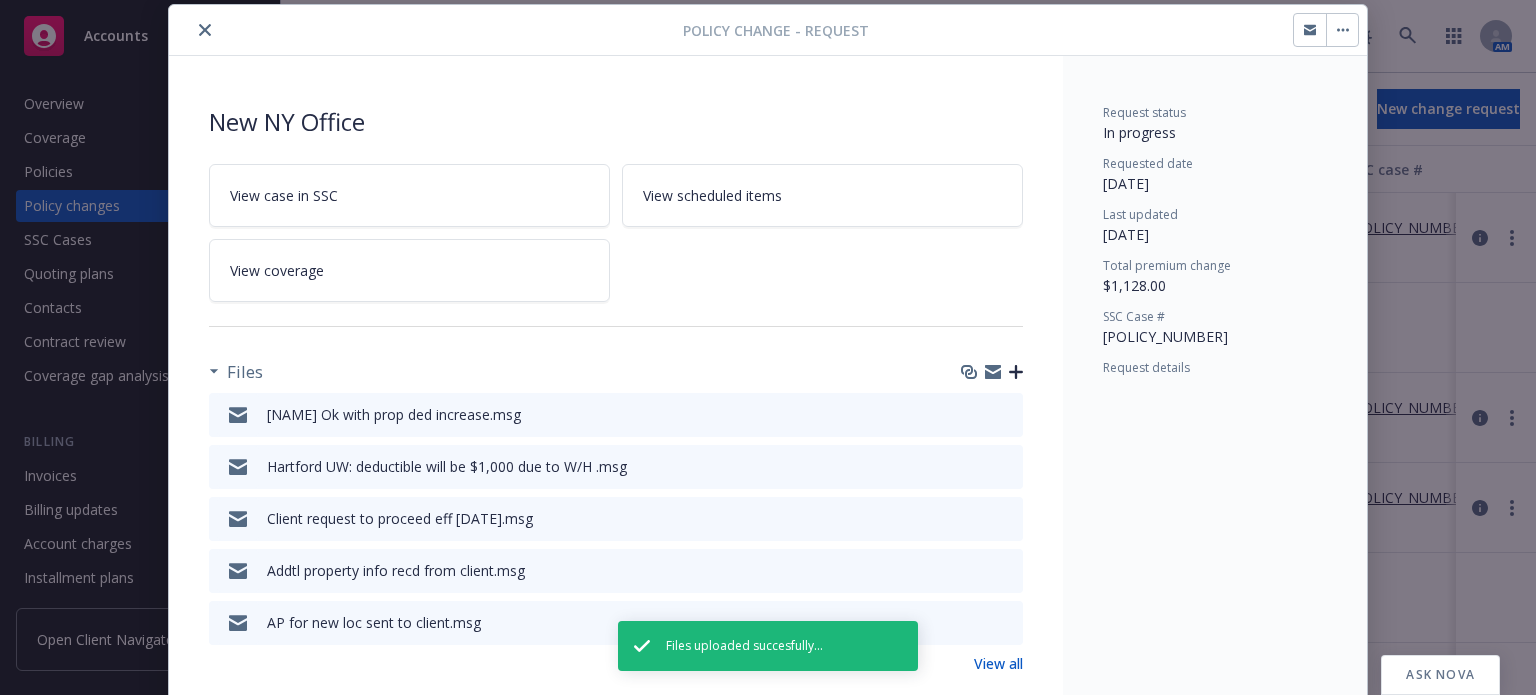 click at bounding box center (1016, 372) 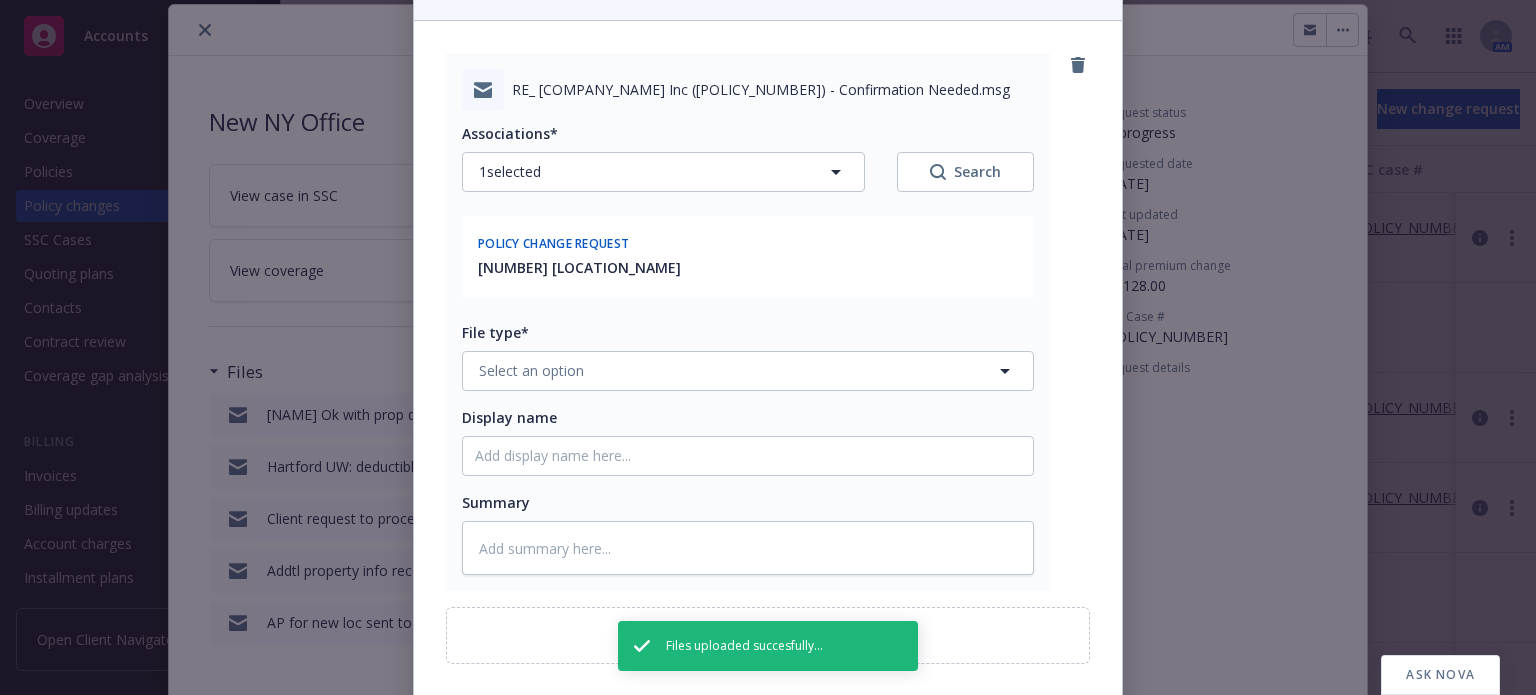 scroll, scrollTop: 200, scrollLeft: 0, axis: vertical 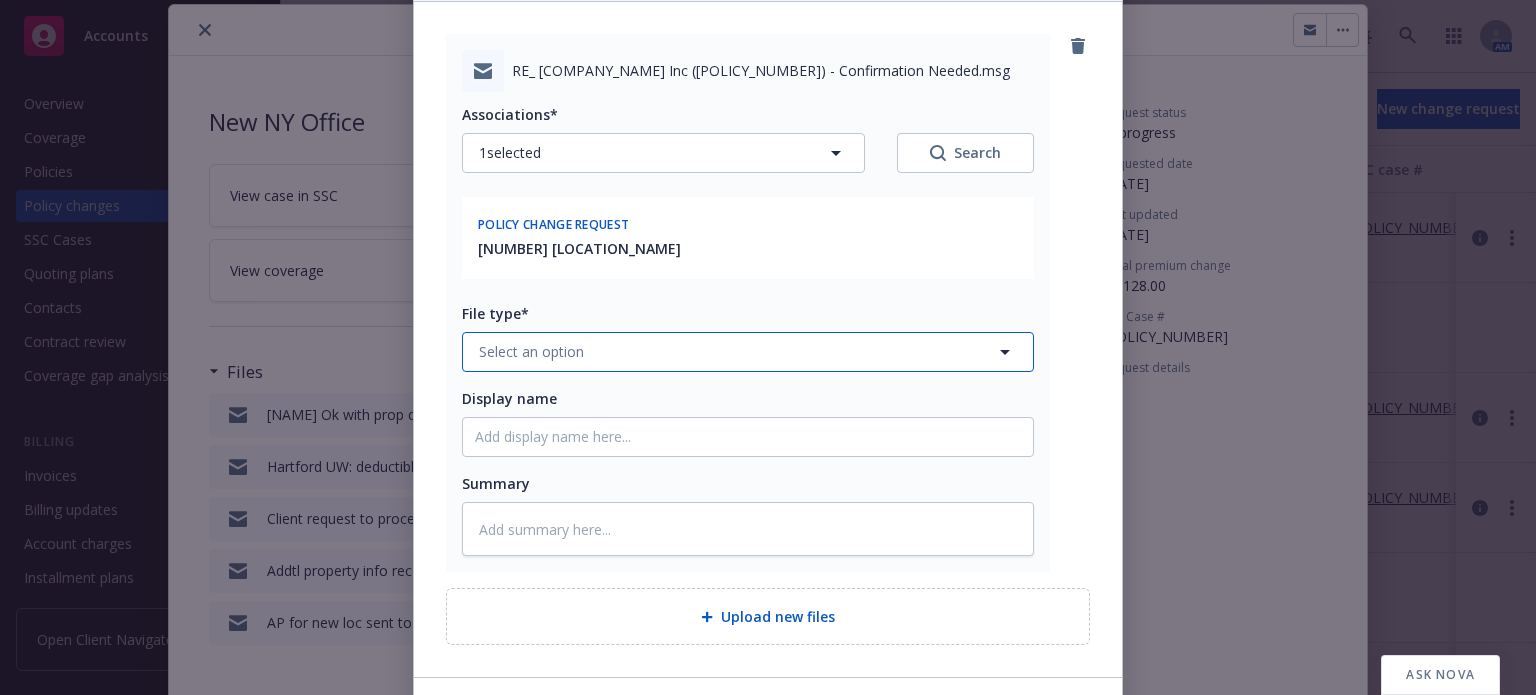 click on "Select an option" at bounding box center (748, 352) 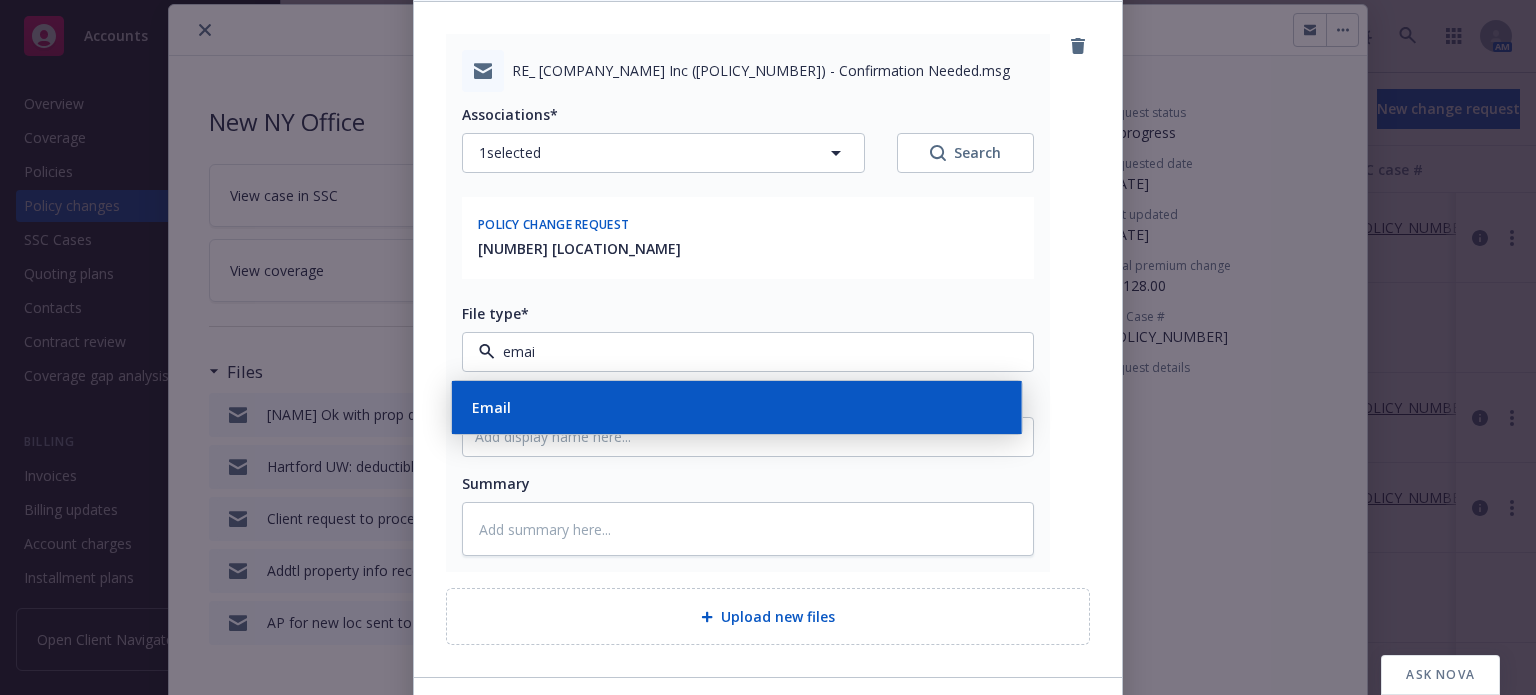 click on "Email" at bounding box center (737, 407) 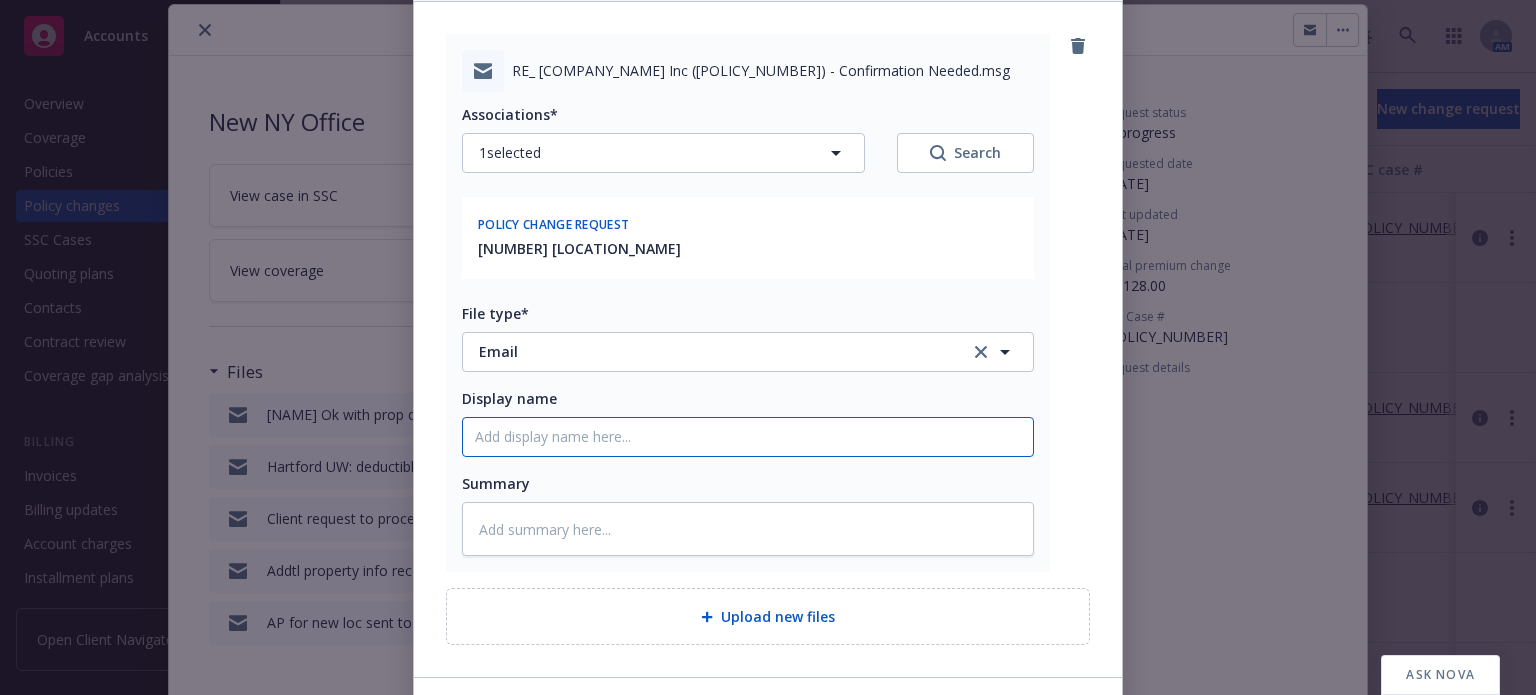 click on "Display name" at bounding box center [748, 437] 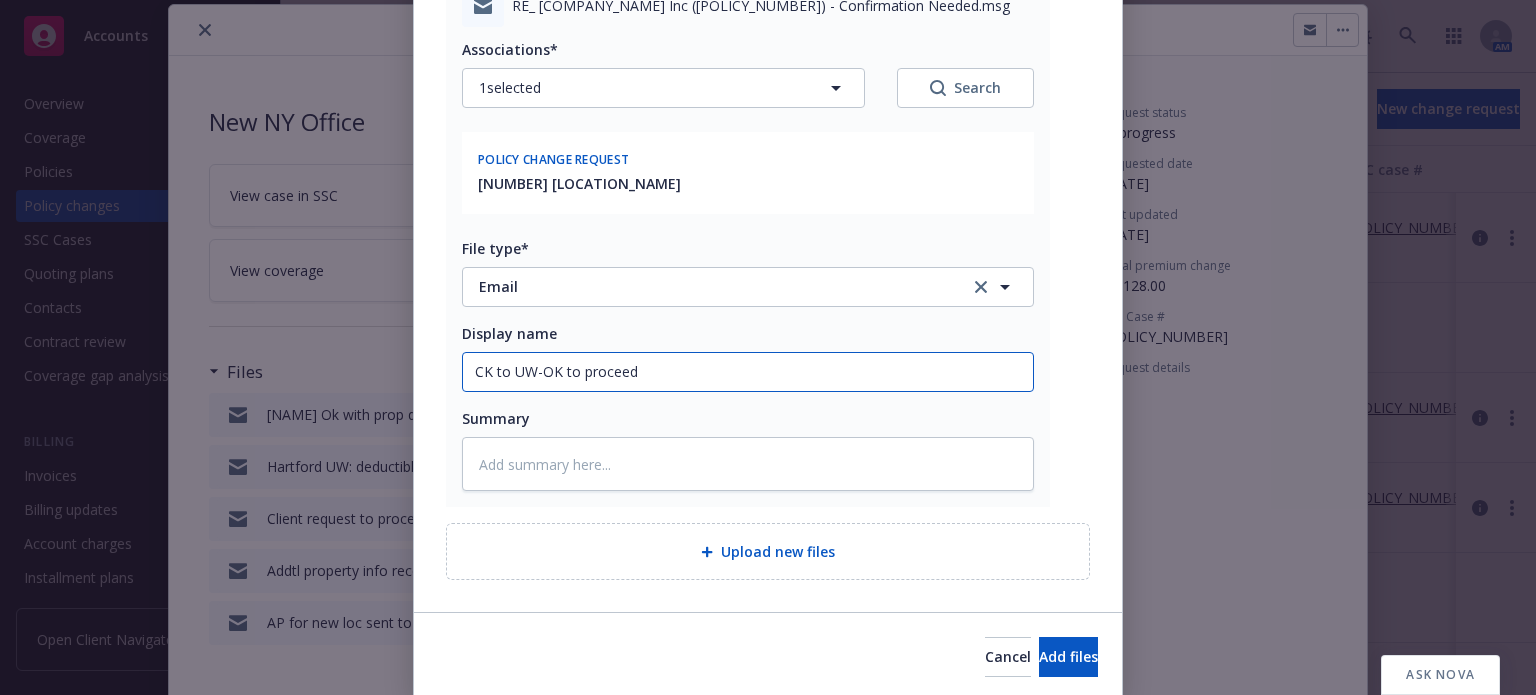 scroll, scrollTop: 334, scrollLeft: 0, axis: vertical 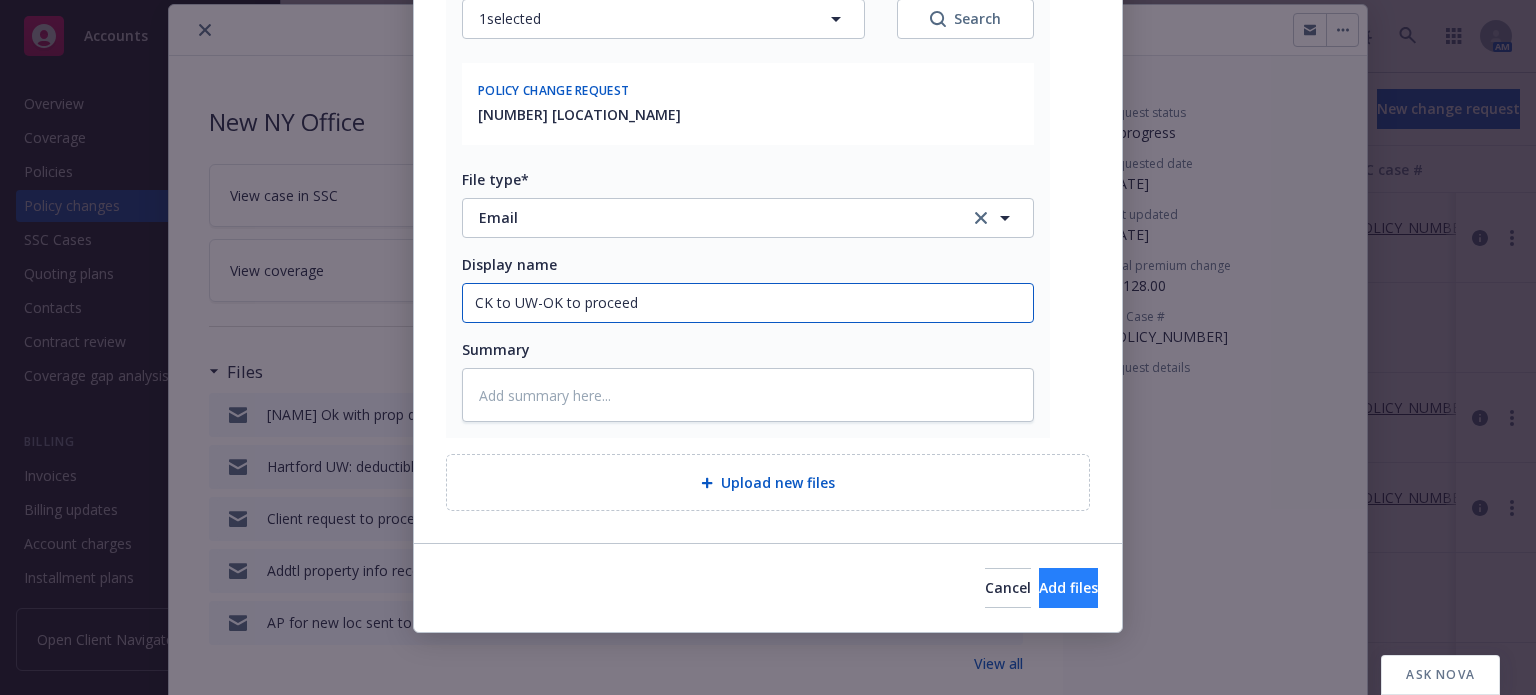 type on "CK to UW-OK to proceed" 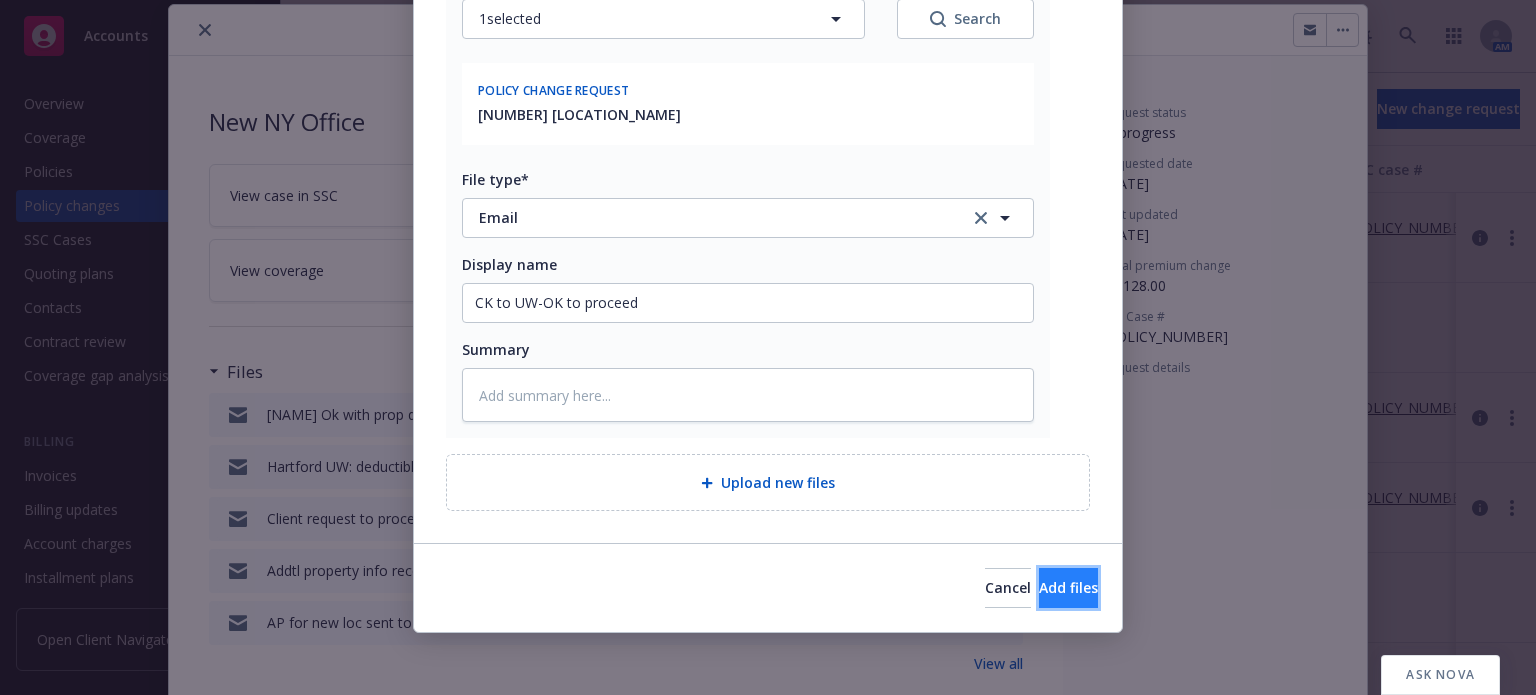 click on "Add files" at bounding box center (1068, 587) 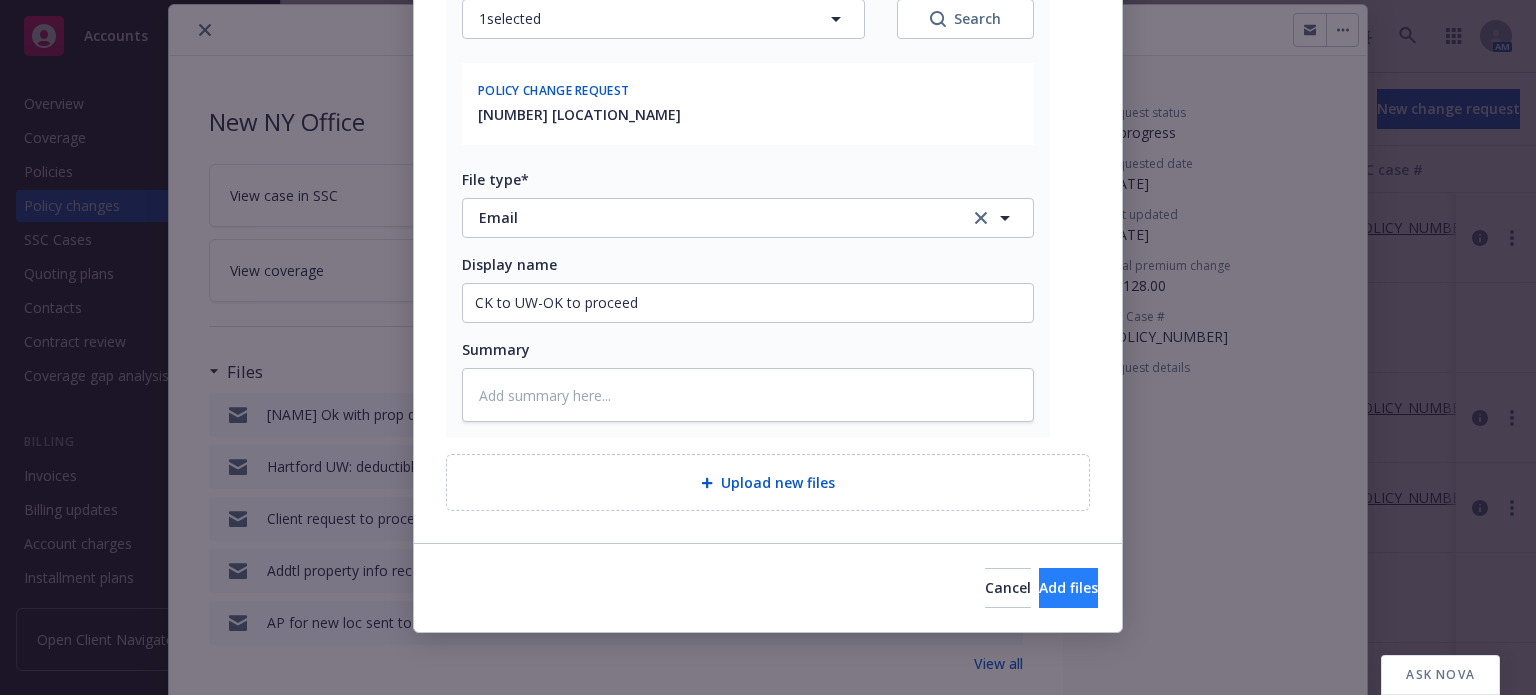 scroll, scrollTop: 261, scrollLeft: 0, axis: vertical 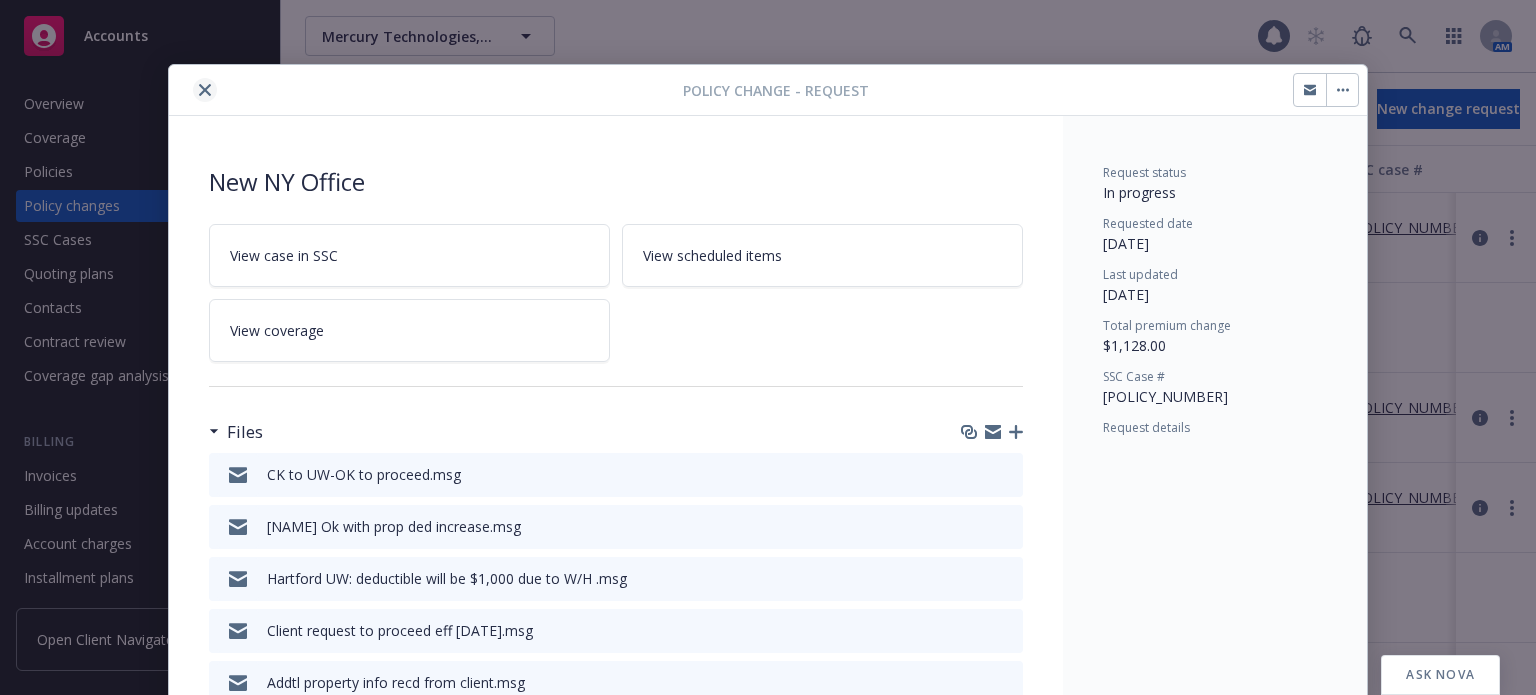 click at bounding box center (205, 90) 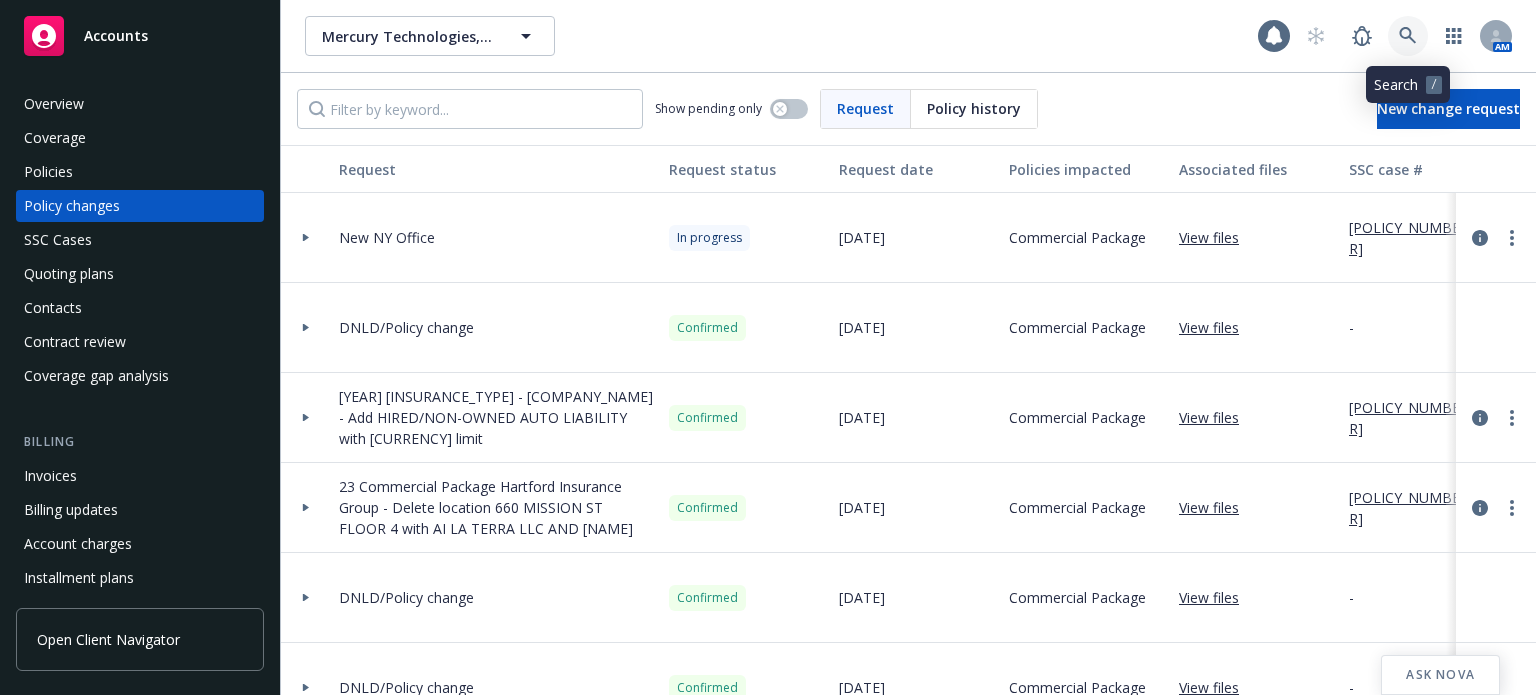 click at bounding box center [1362, 36] 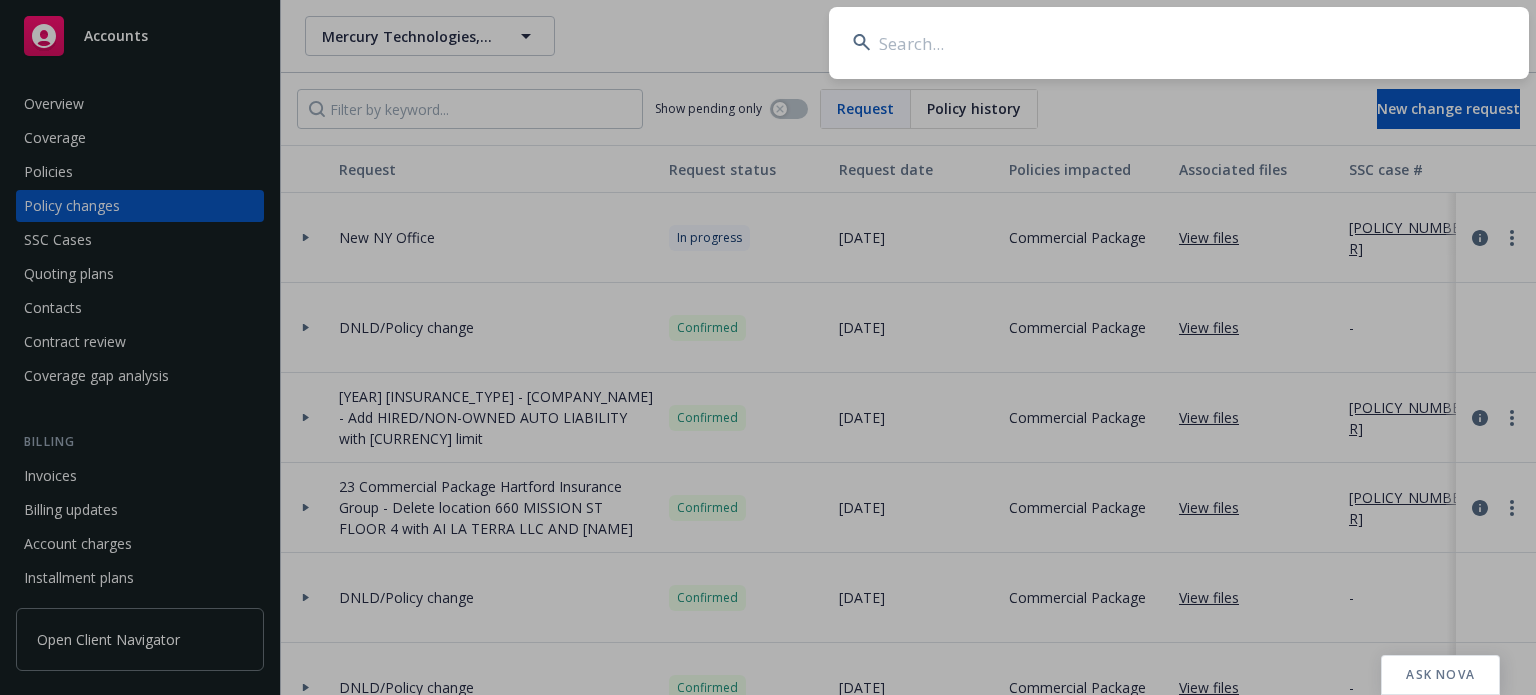 click at bounding box center (1179, 43) 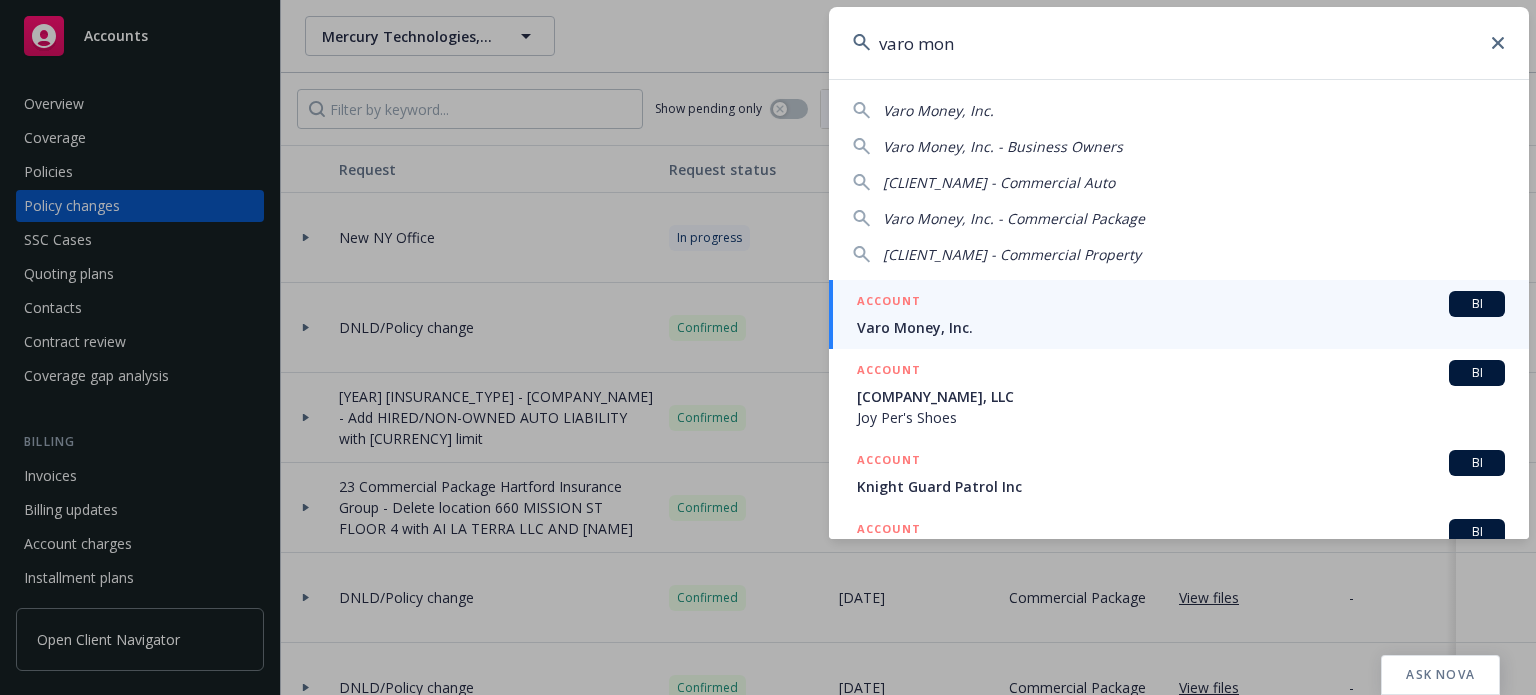type on "varo mon" 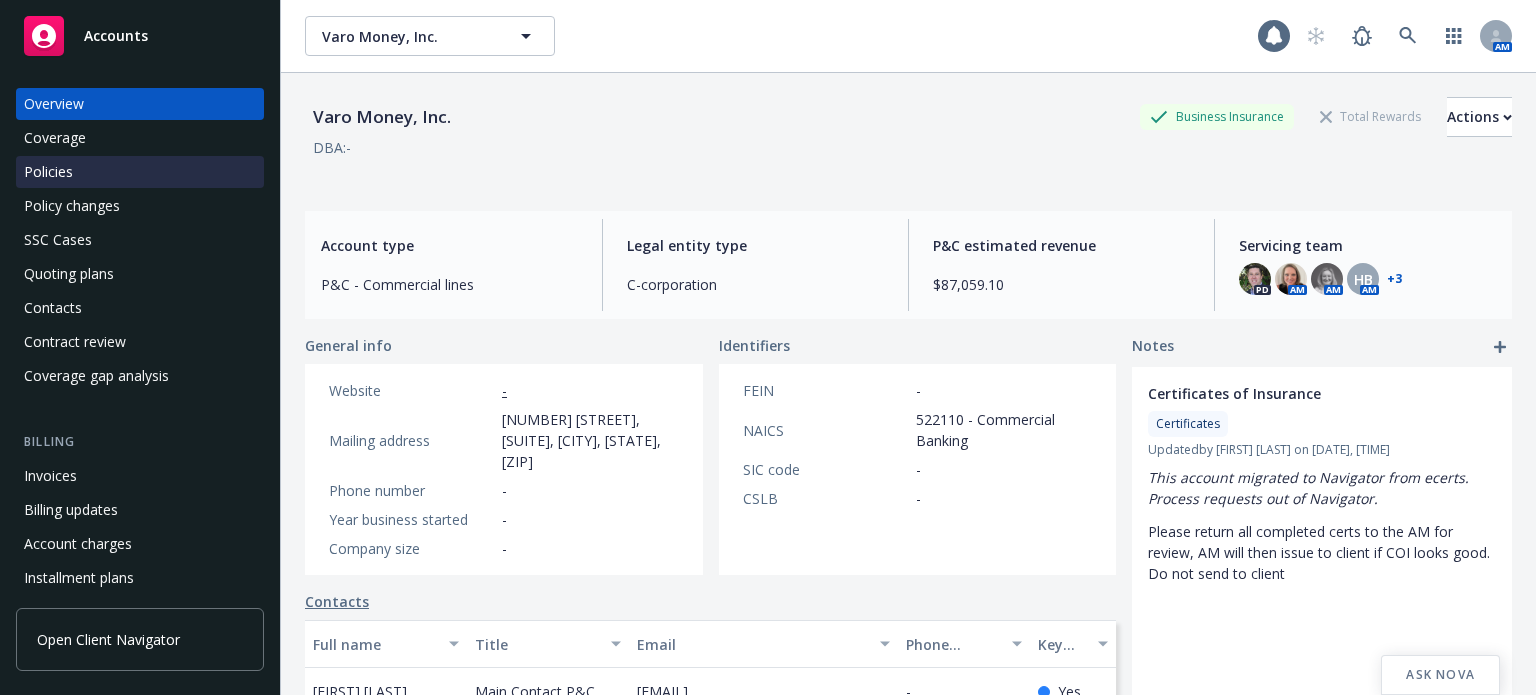 click on "Policies" at bounding box center (48, 172) 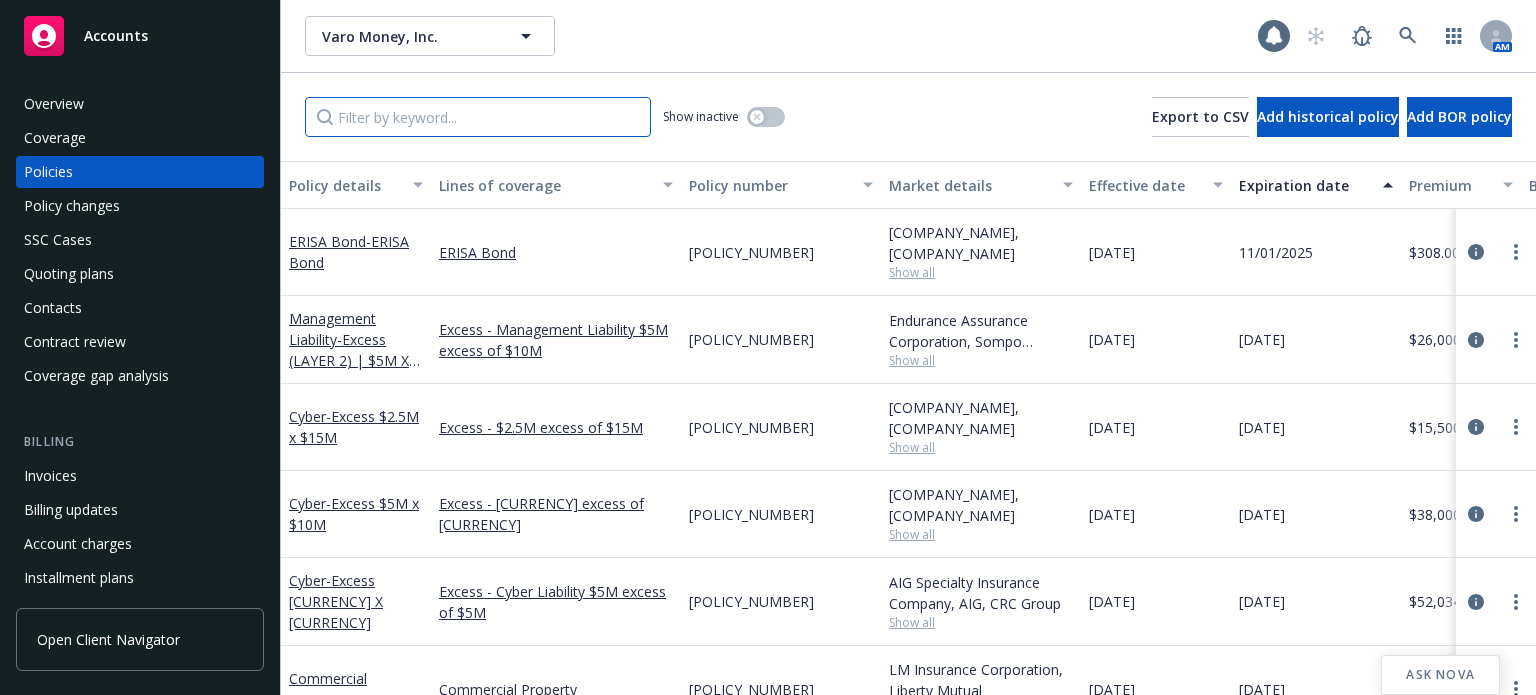 click at bounding box center [478, 117] 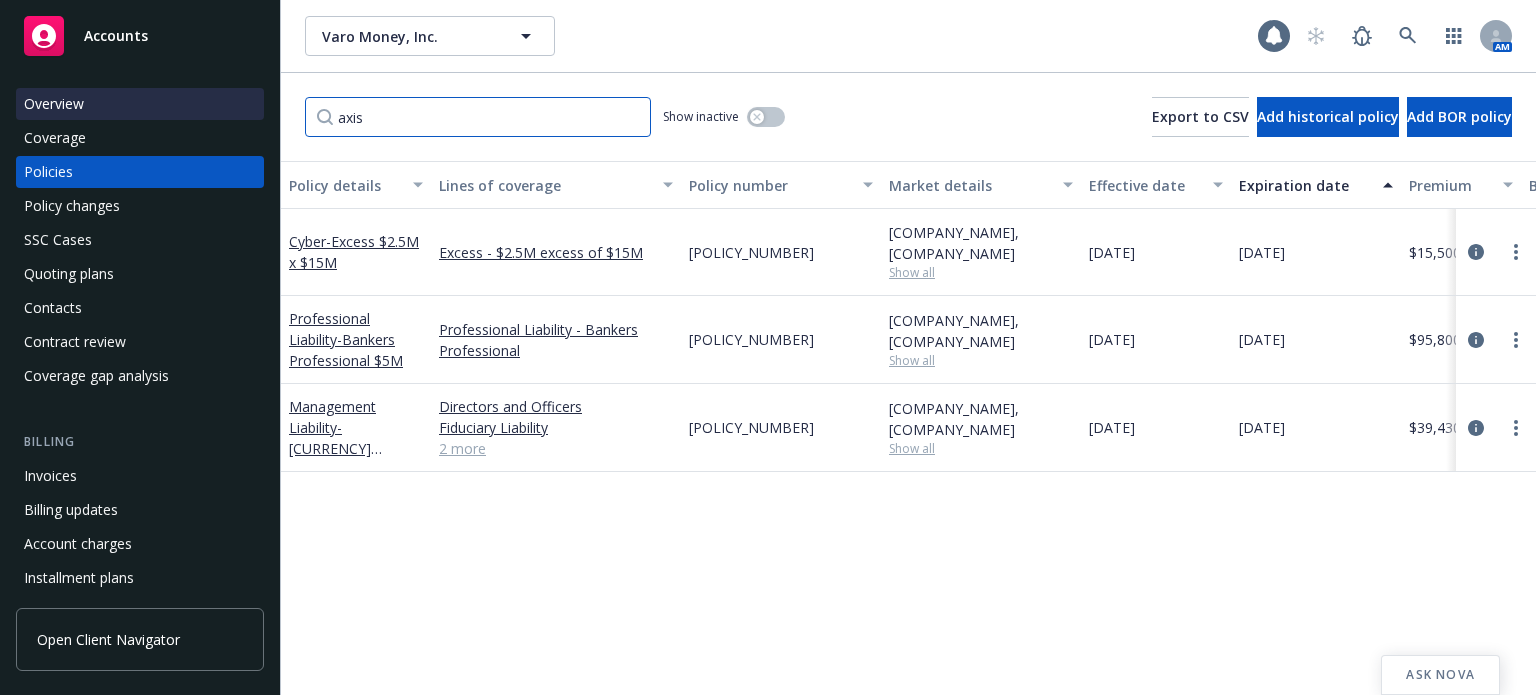 drag, startPoint x: 433, startPoint y: 111, endPoint x: 240, endPoint y: 103, distance: 193.16573 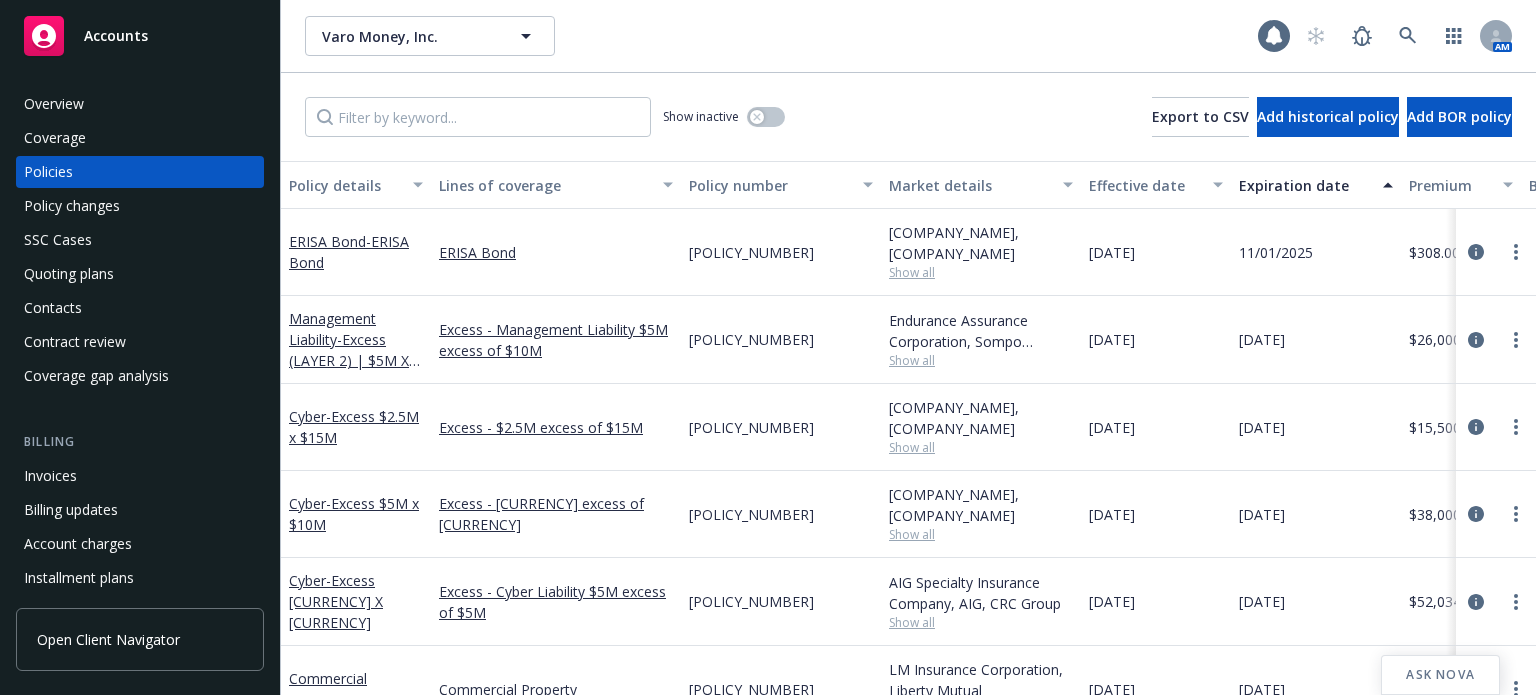 click on "Policy details" at bounding box center [345, 185] 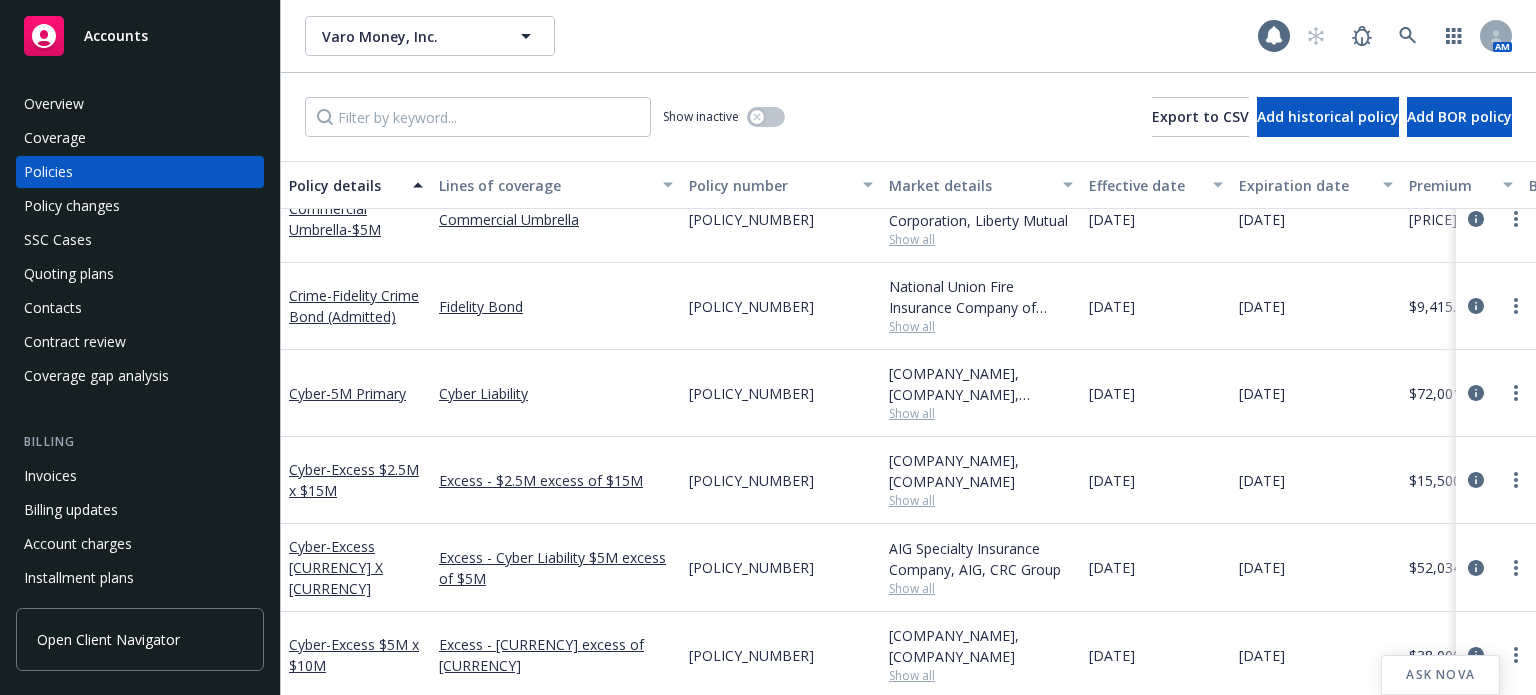 scroll, scrollTop: 300, scrollLeft: 0, axis: vertical 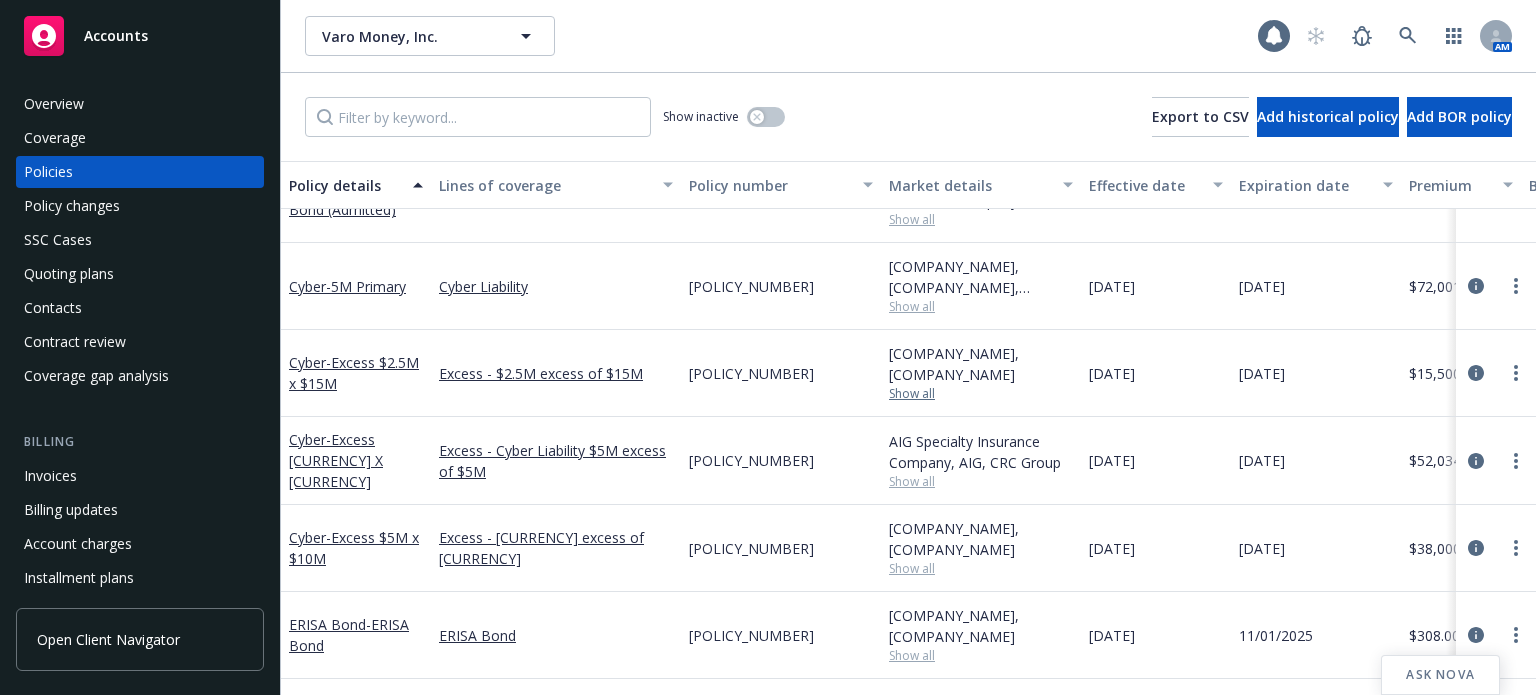 click on "Show all" at bounding box center [981, 394] 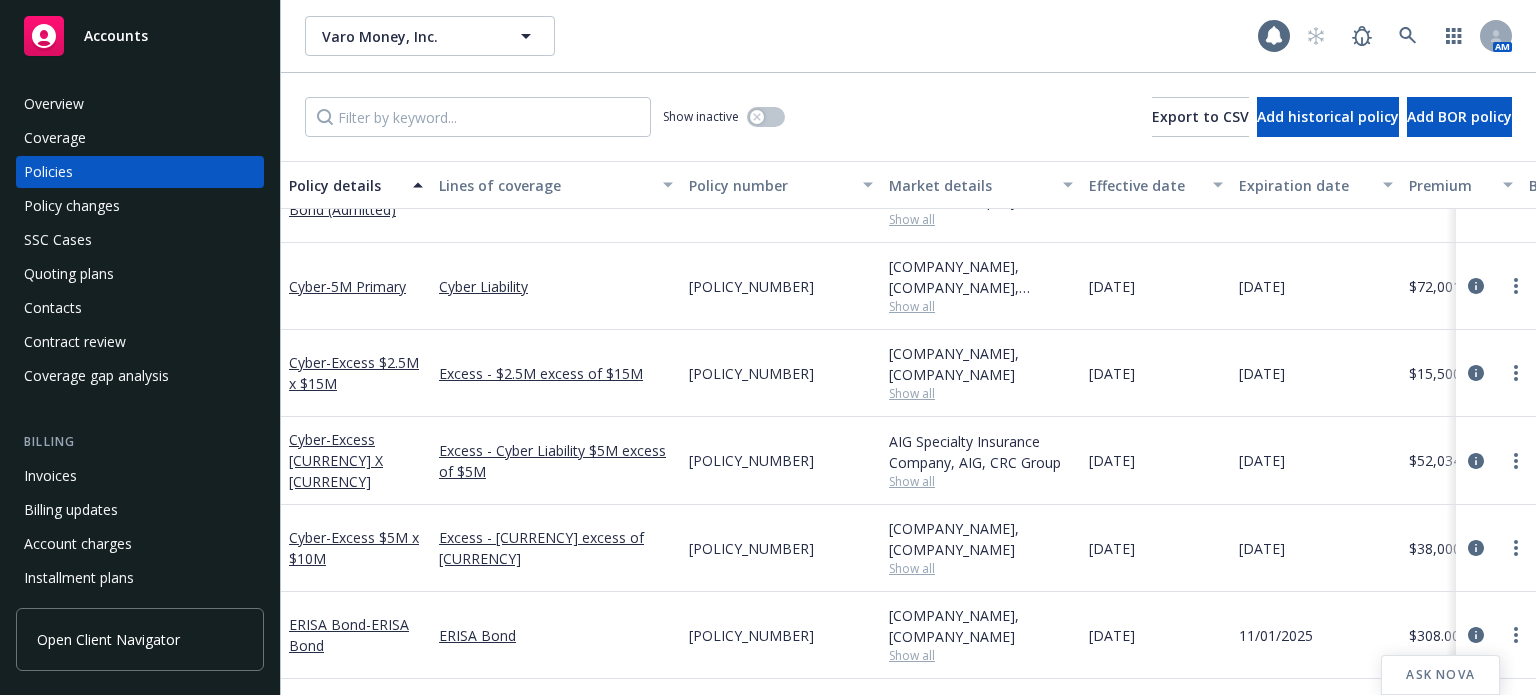 click on "Excess - $2.5M excess of $15M" at bounding box center (556, 373) 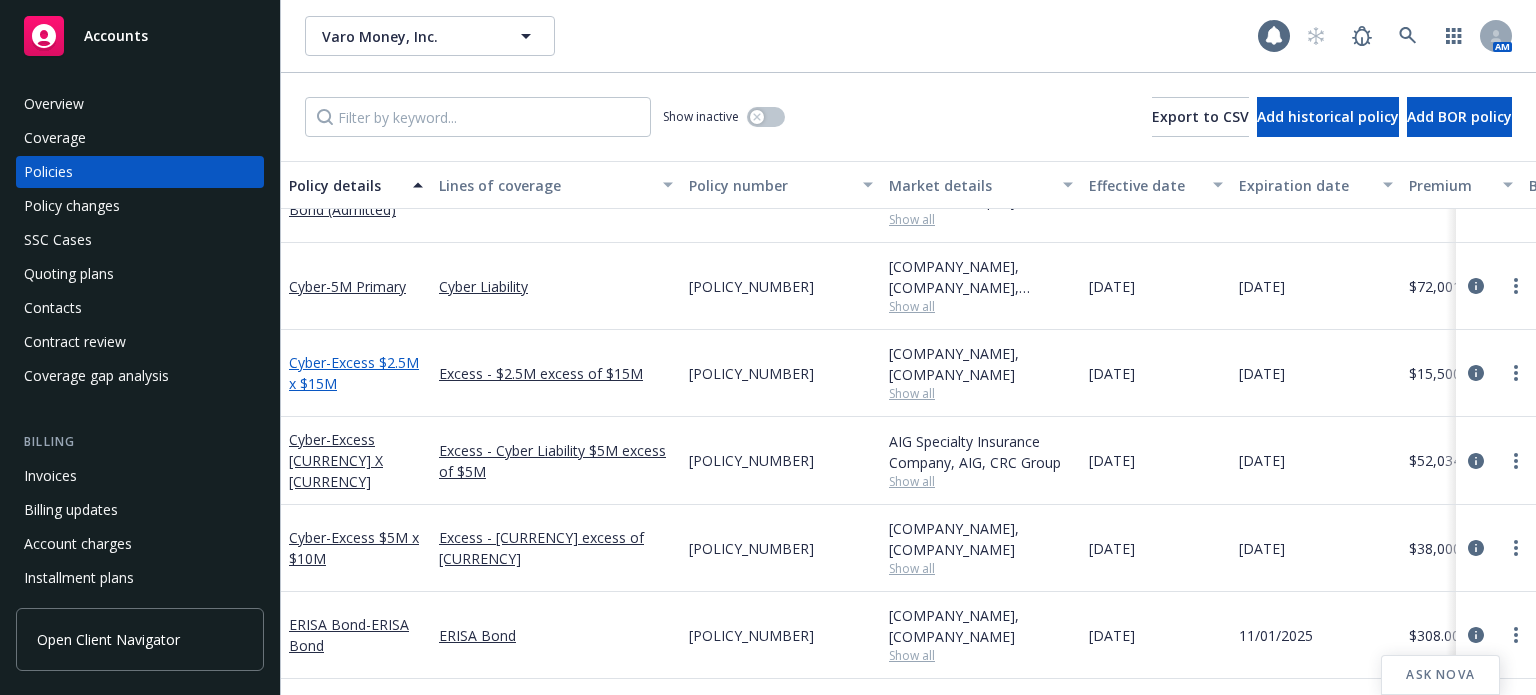click on "-  Excess $2.5M x $15M" at bounding box center [354, 373] 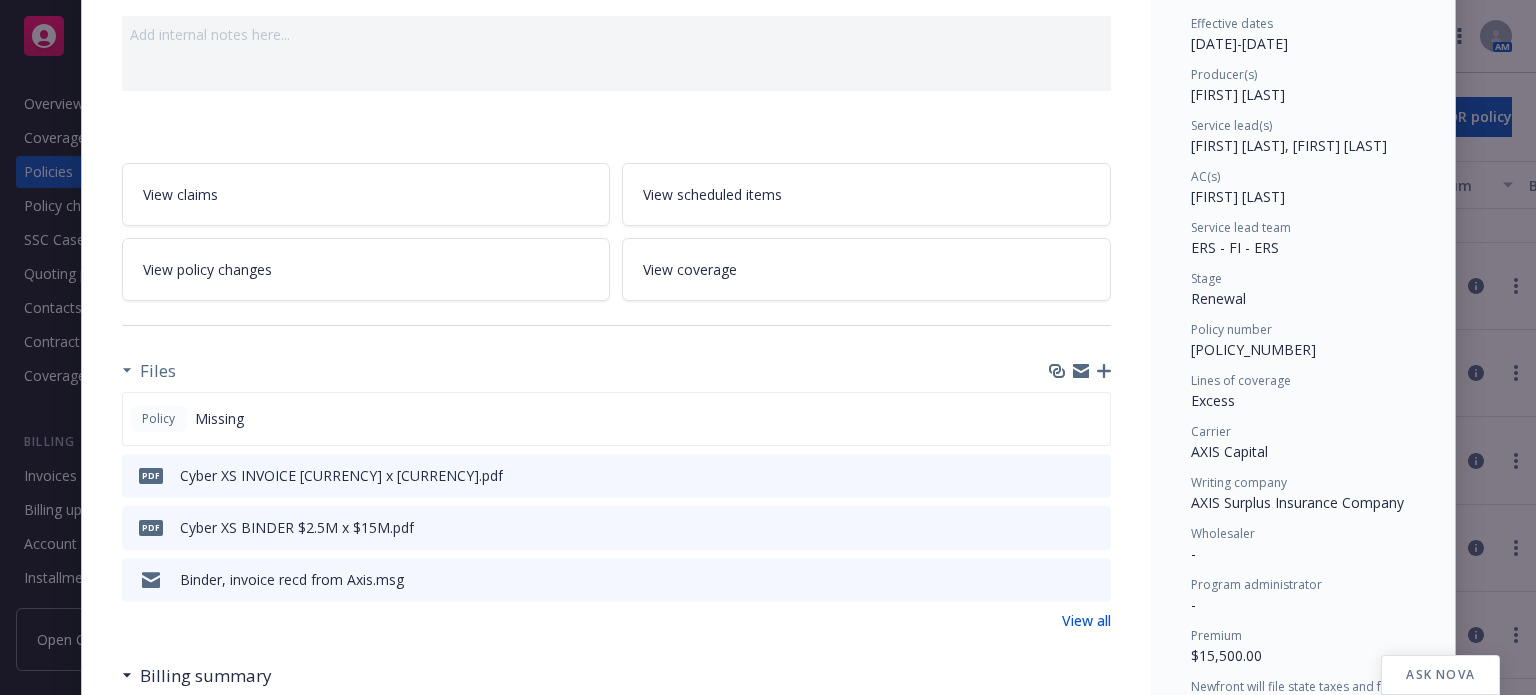 scroll, scrollTop: 100, scrollLeft: 0, axis: vertical 